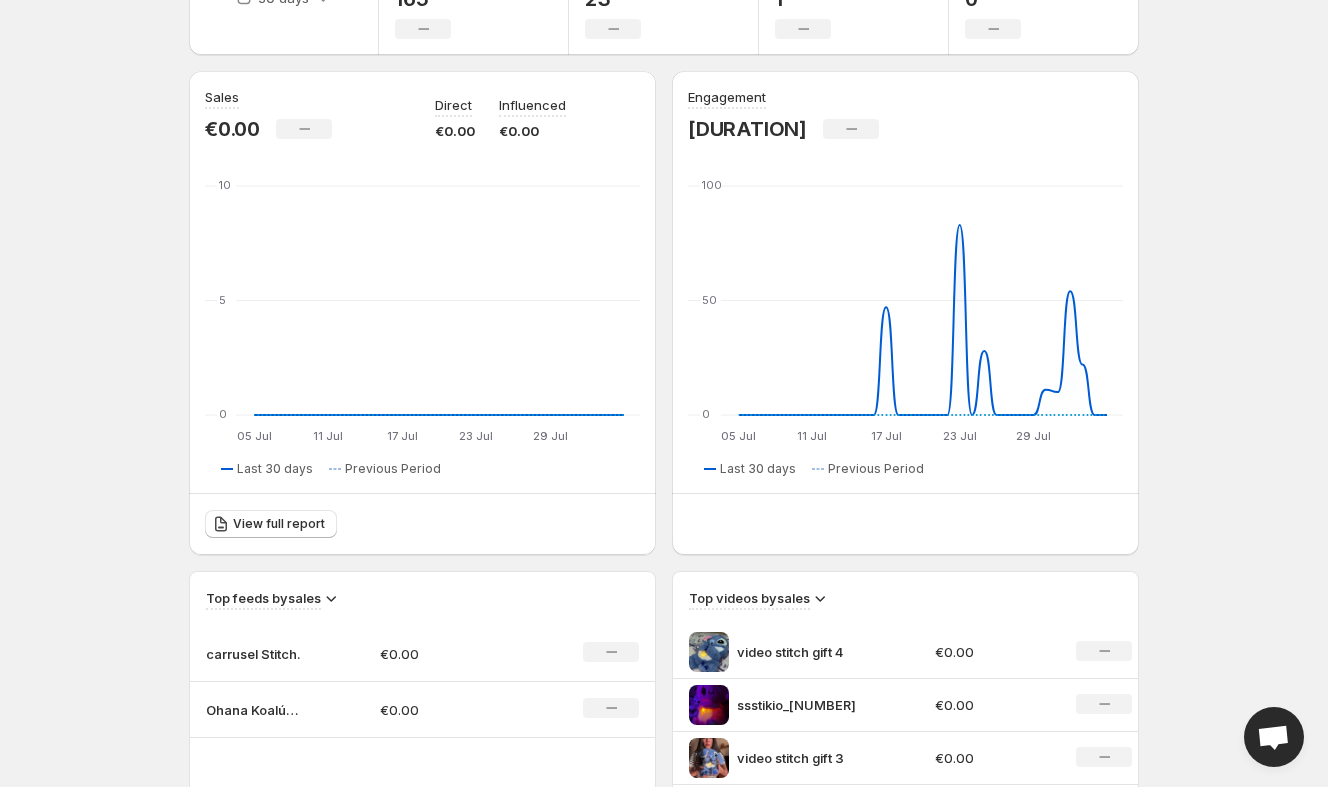 scroll, scrollTop: 0, scrollLeft: 0, axis: both 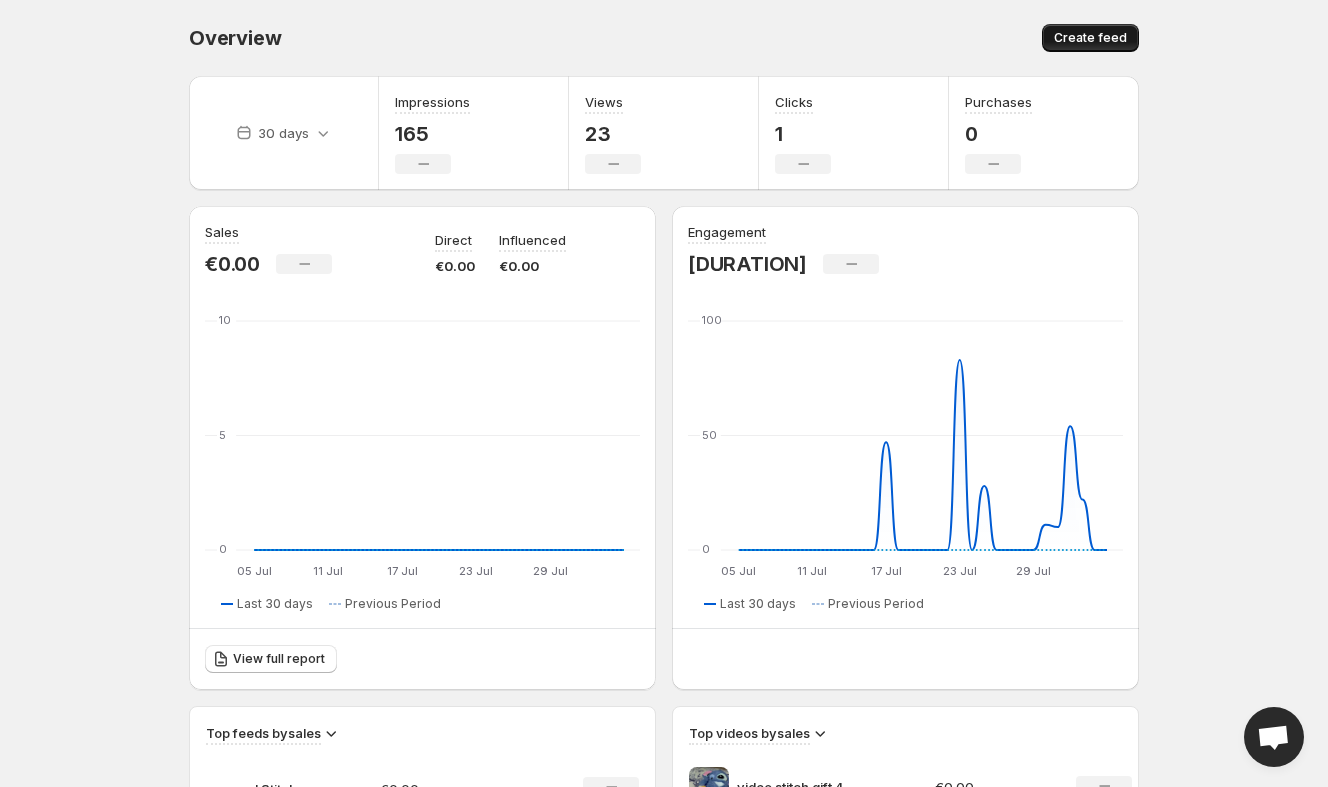 click on "Create feed" at bounding box center [1090, 38] 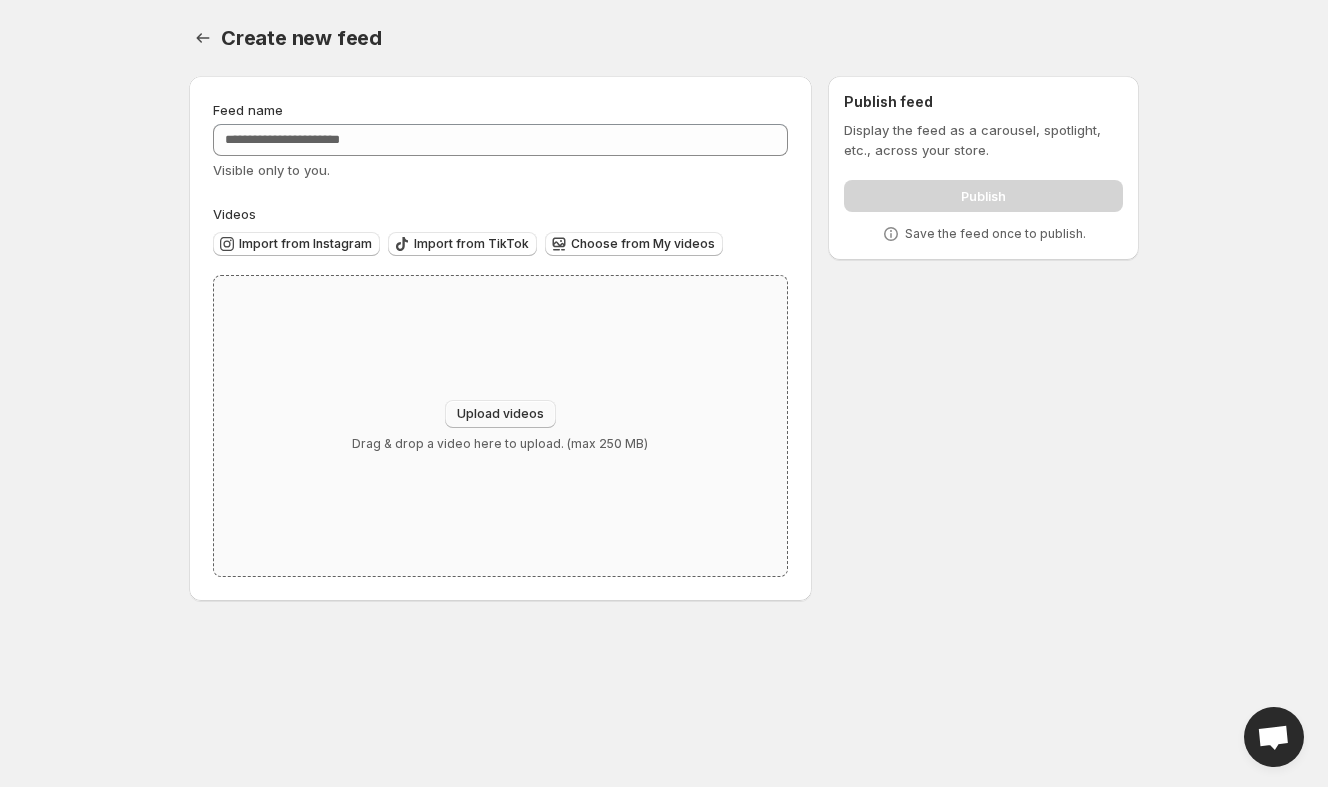 click on "Upload videos" at bounding box center (500, 414) 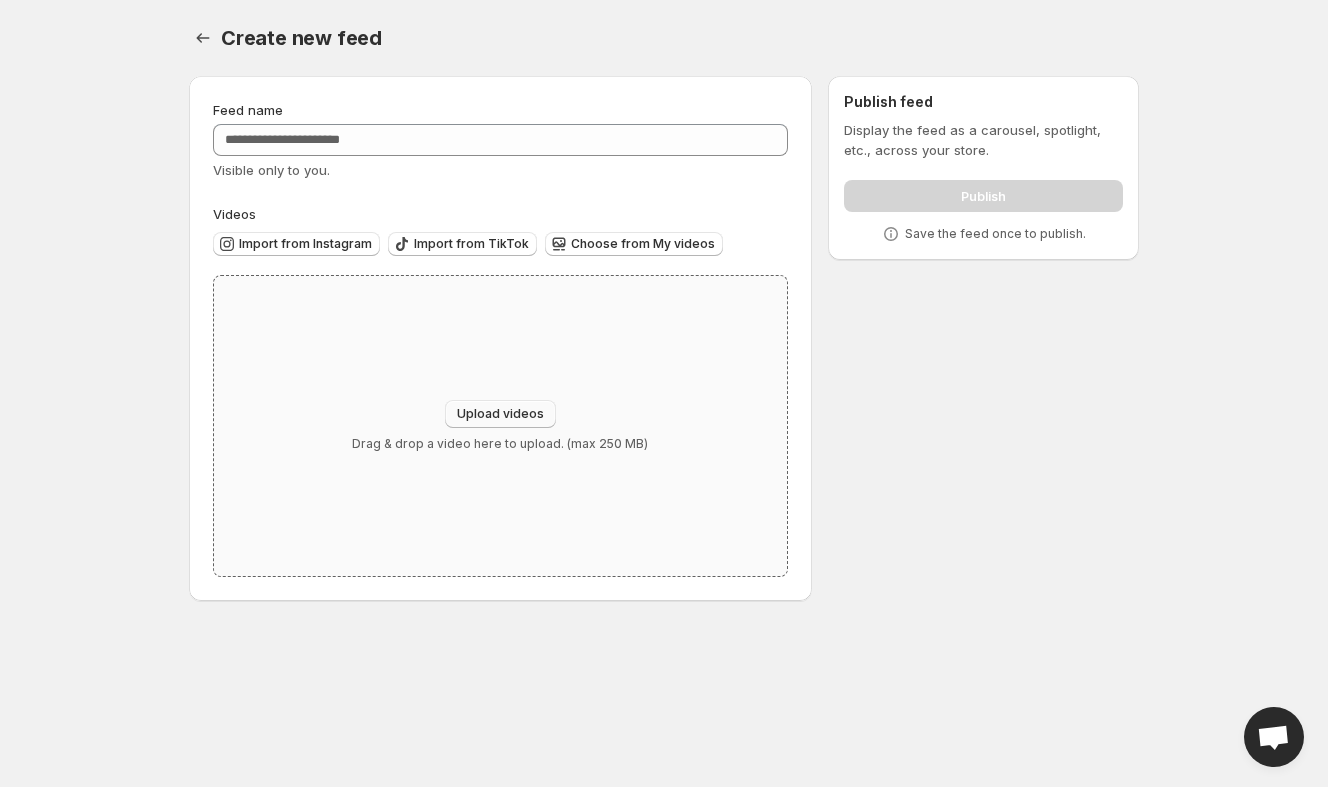 click on "Upload videos" at bounding box center (500, 414) 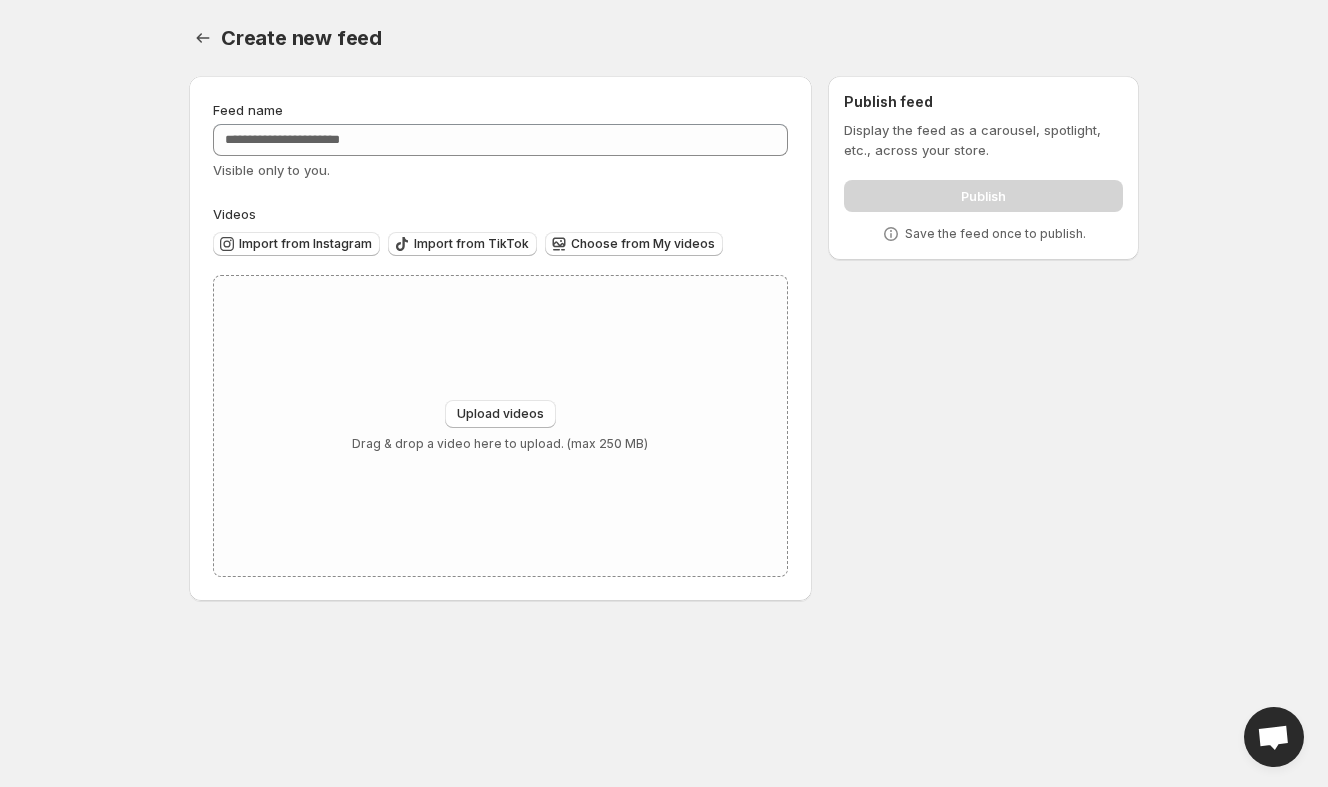 type 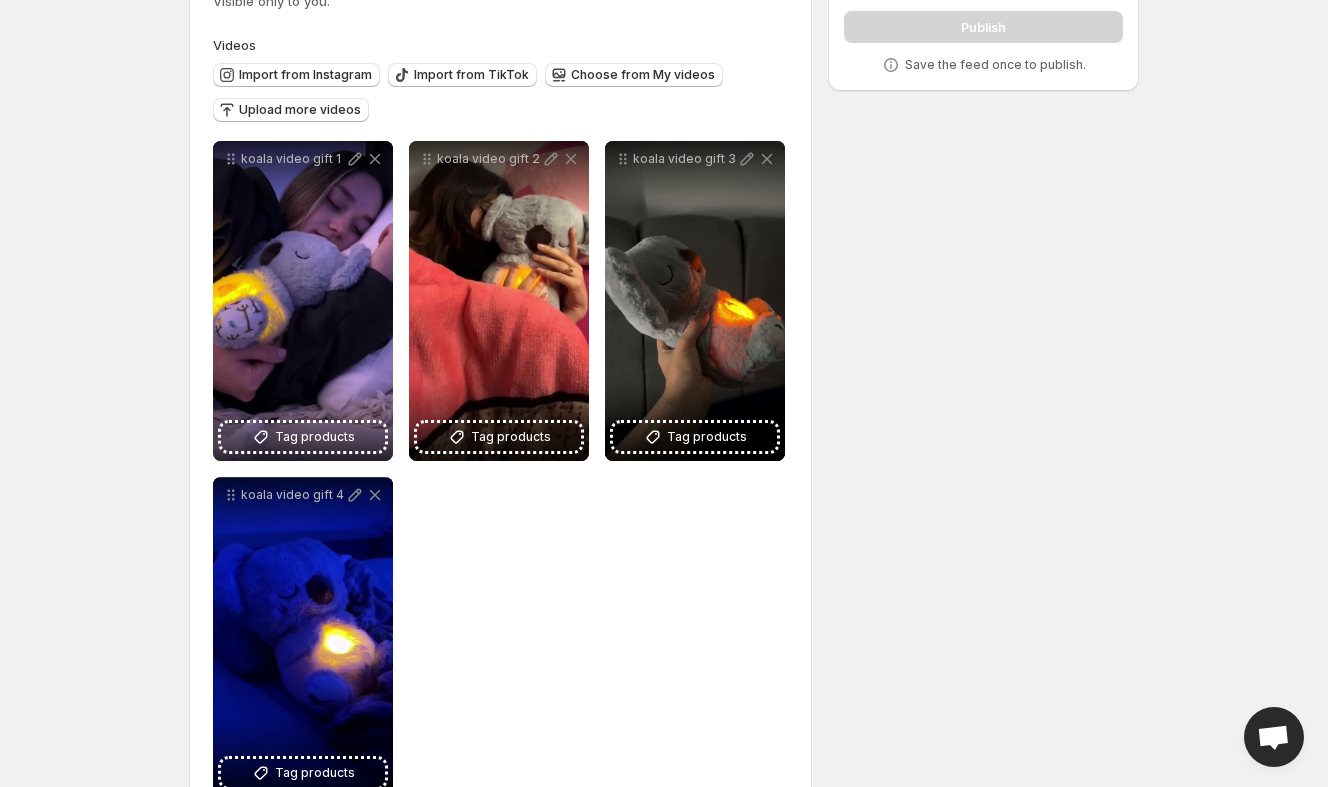scroll, scrollTop: 228, scrollLeft: 0, axis: vertical 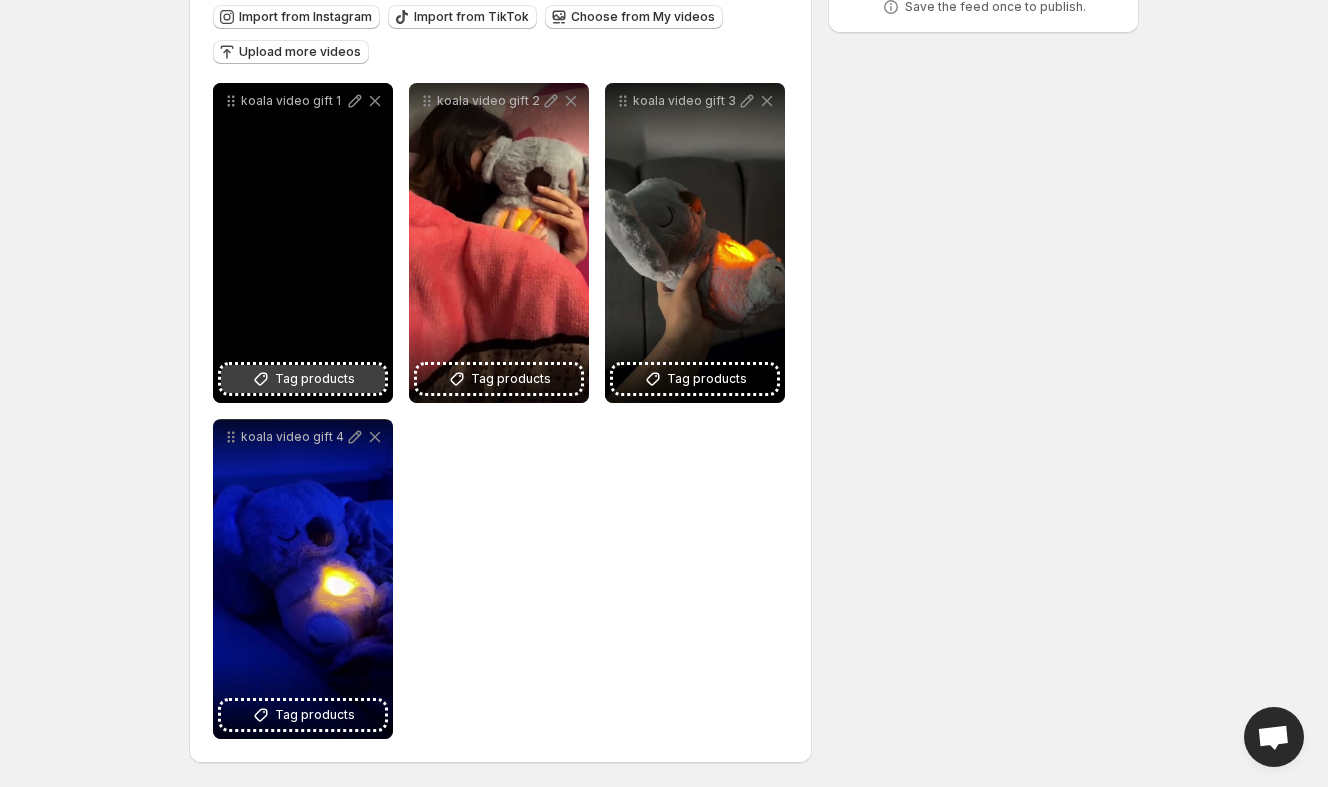 click on "Tag products" at bounding box center (315, 379) 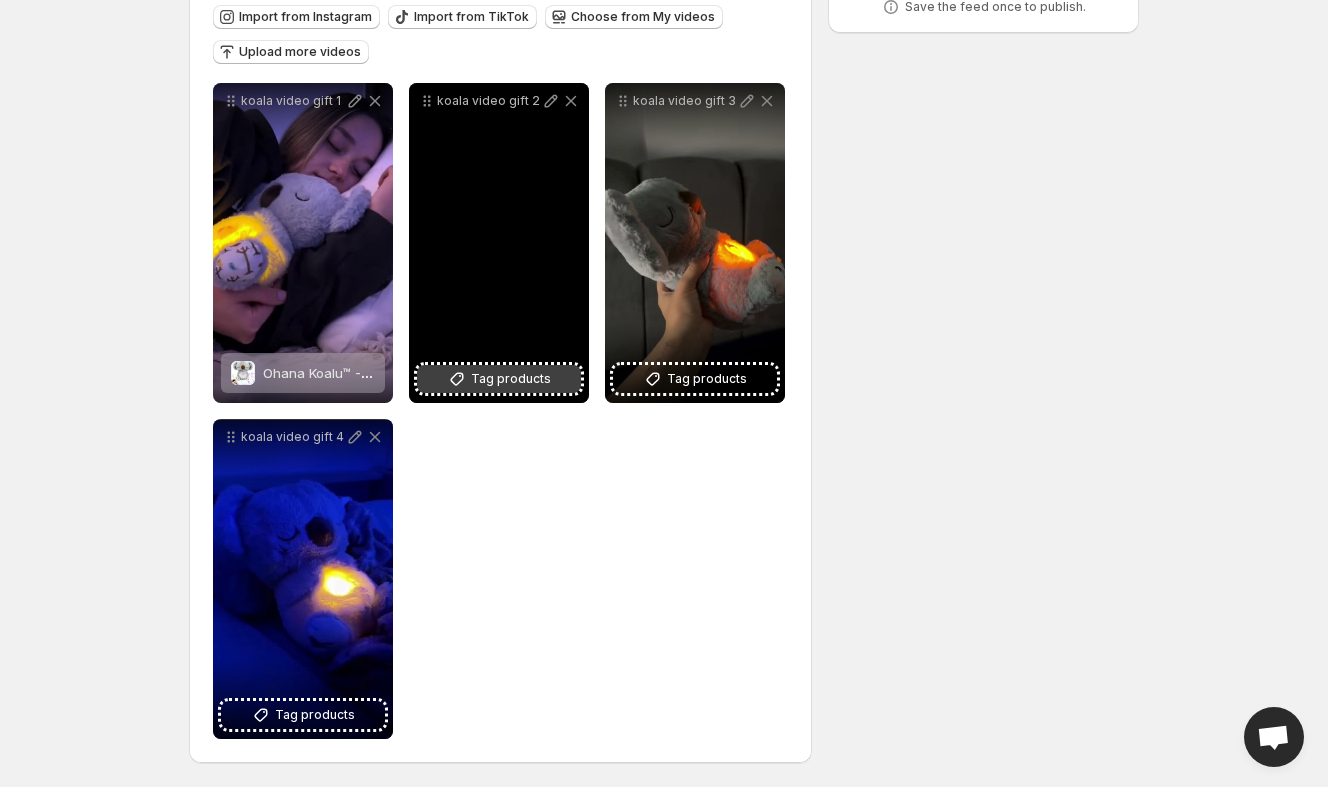 click on "Tag products" at bounding box center (511, 379) 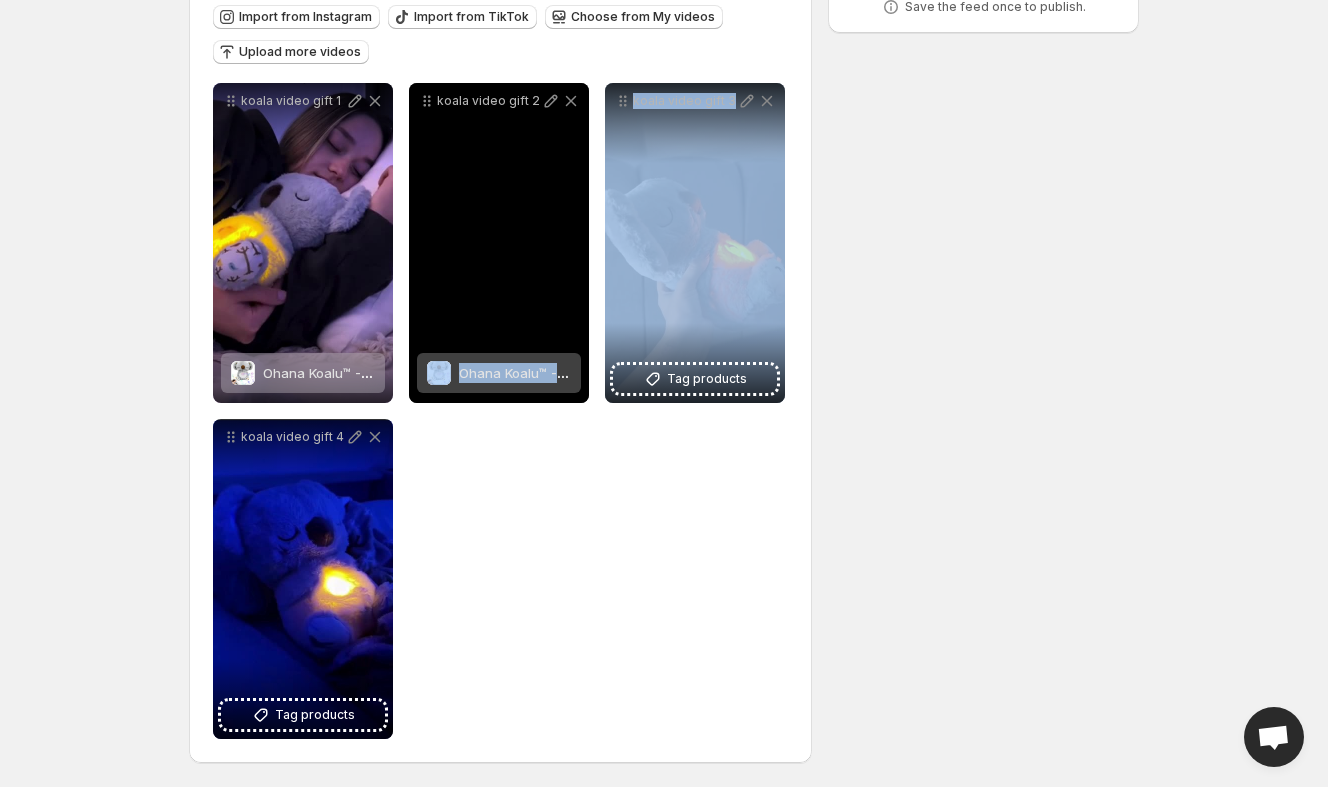 drag, startPoint x: 681, startPoint y: 230, endPoint x: 542, endPoint y: 243, distance: 139.60658 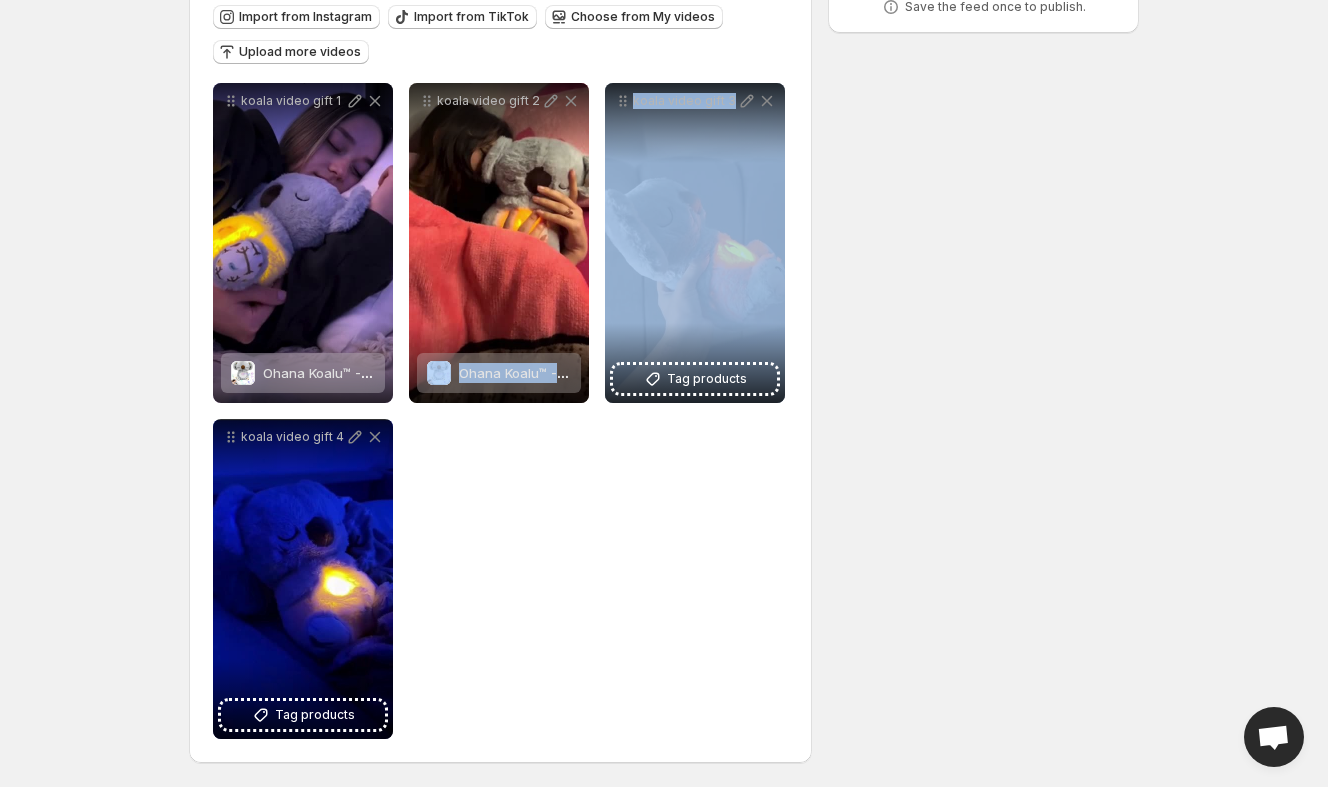 click on "**********" at bounding box center (500, 411) 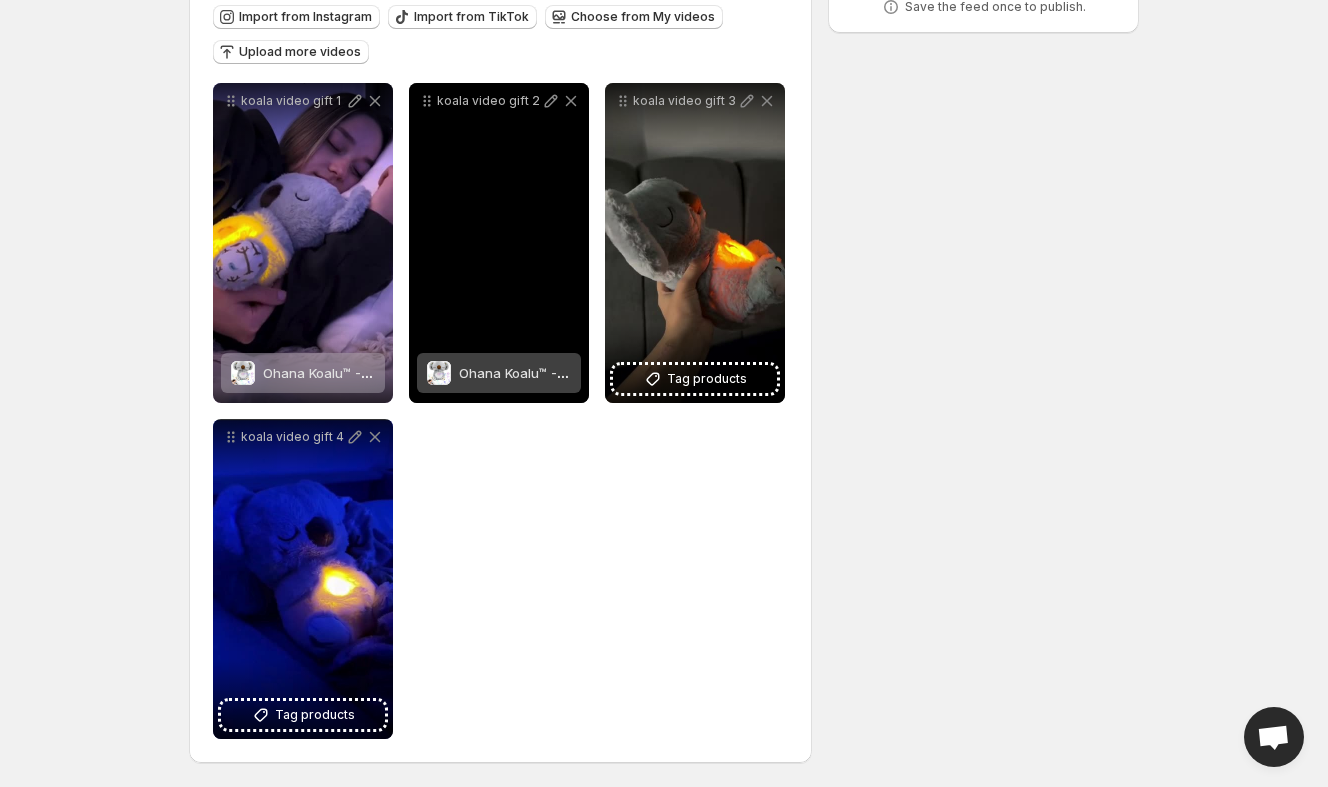 click 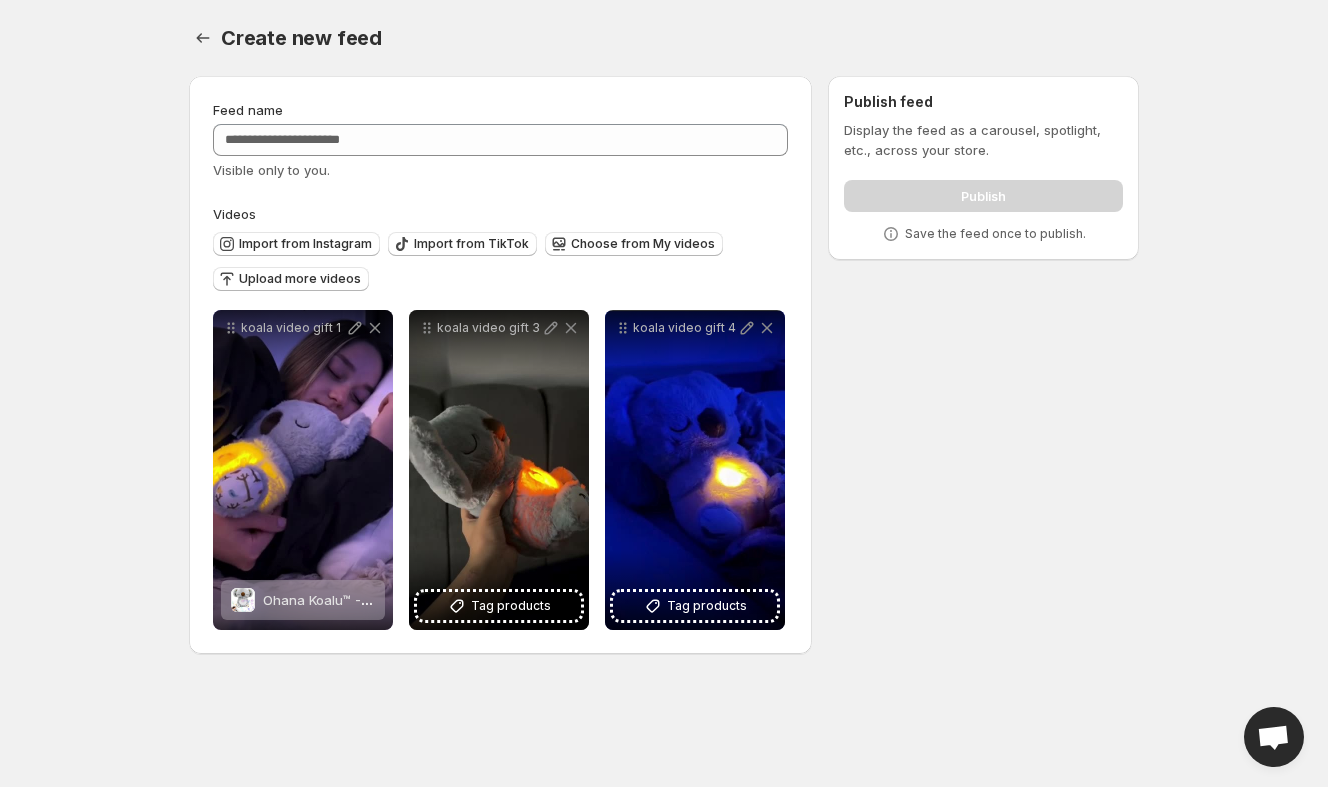 scroll, scrollTop: 0, scrollLeft: 0, axis: both 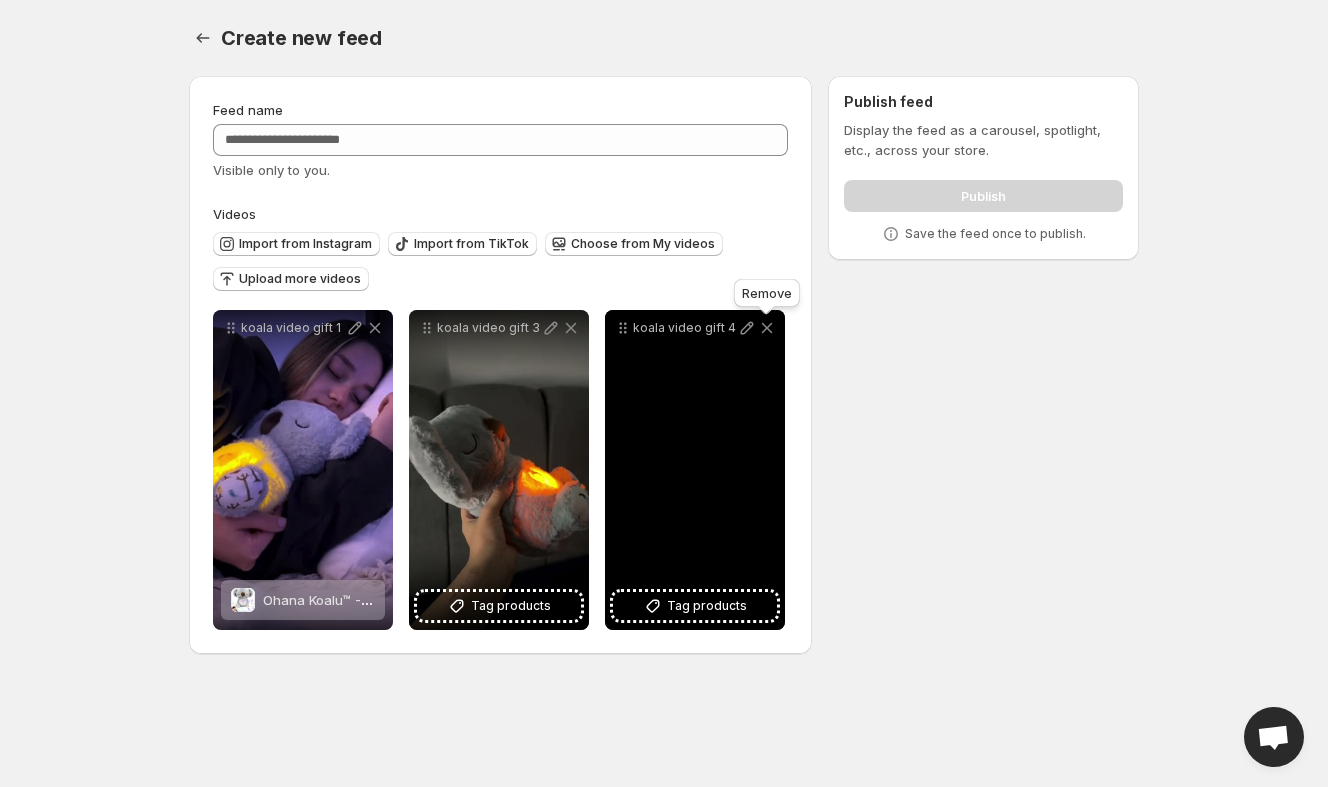 click 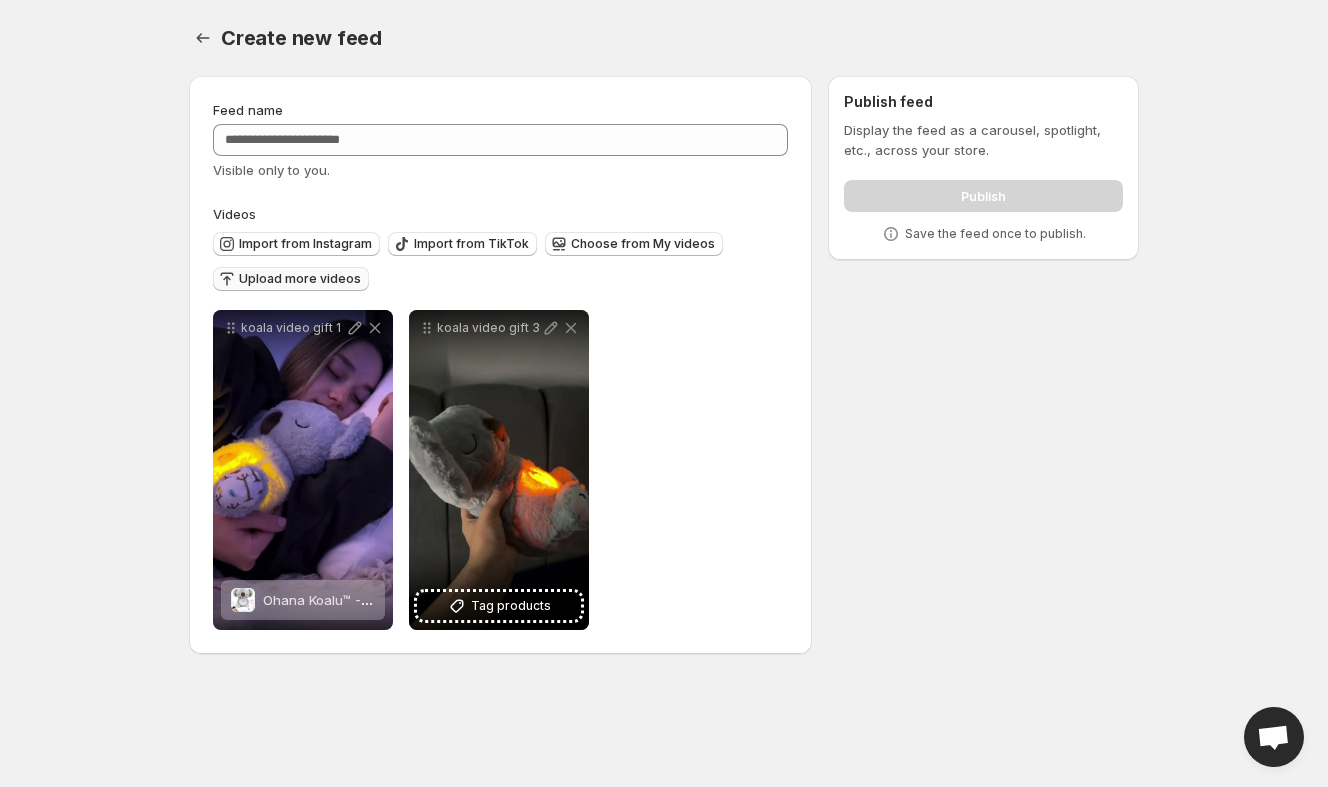 click on "Upload more videos" at bounding box center (300, 279) 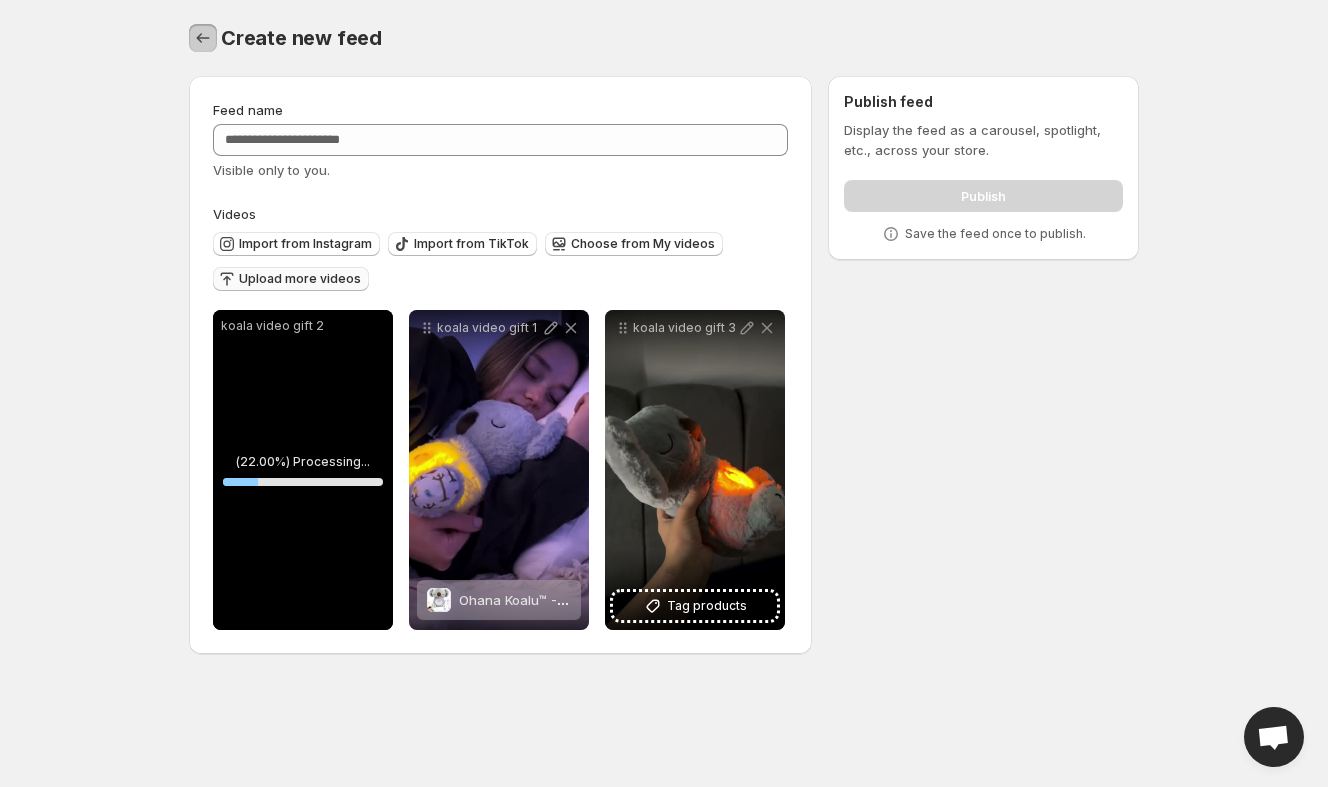 click 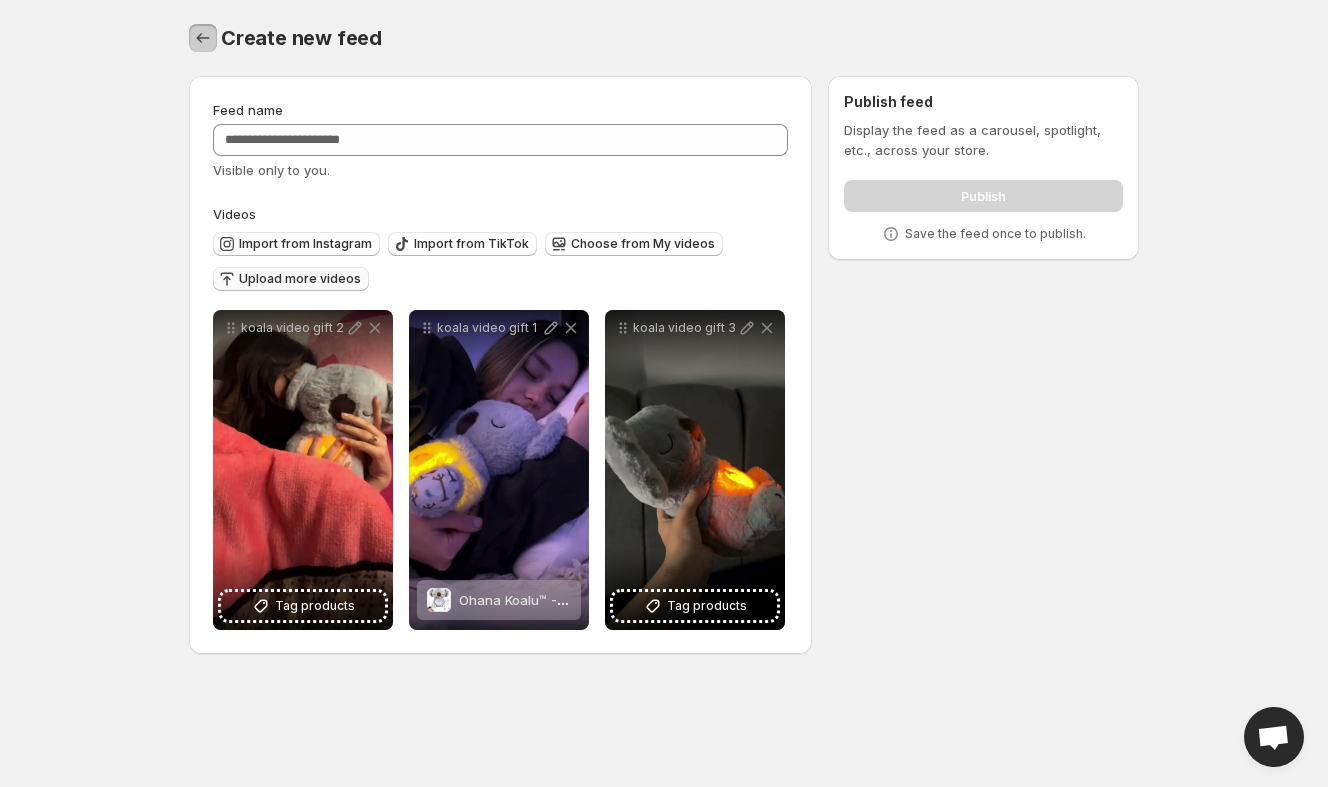 click 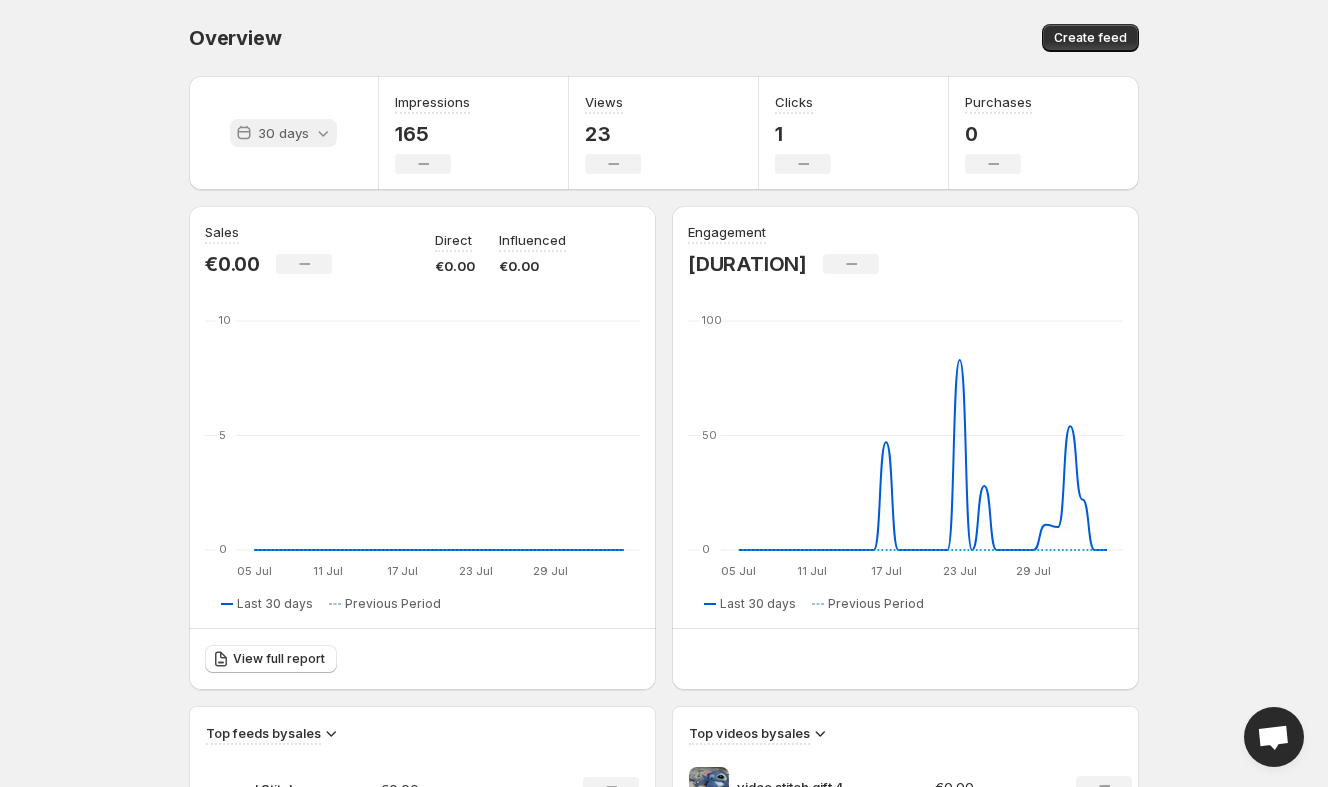 click 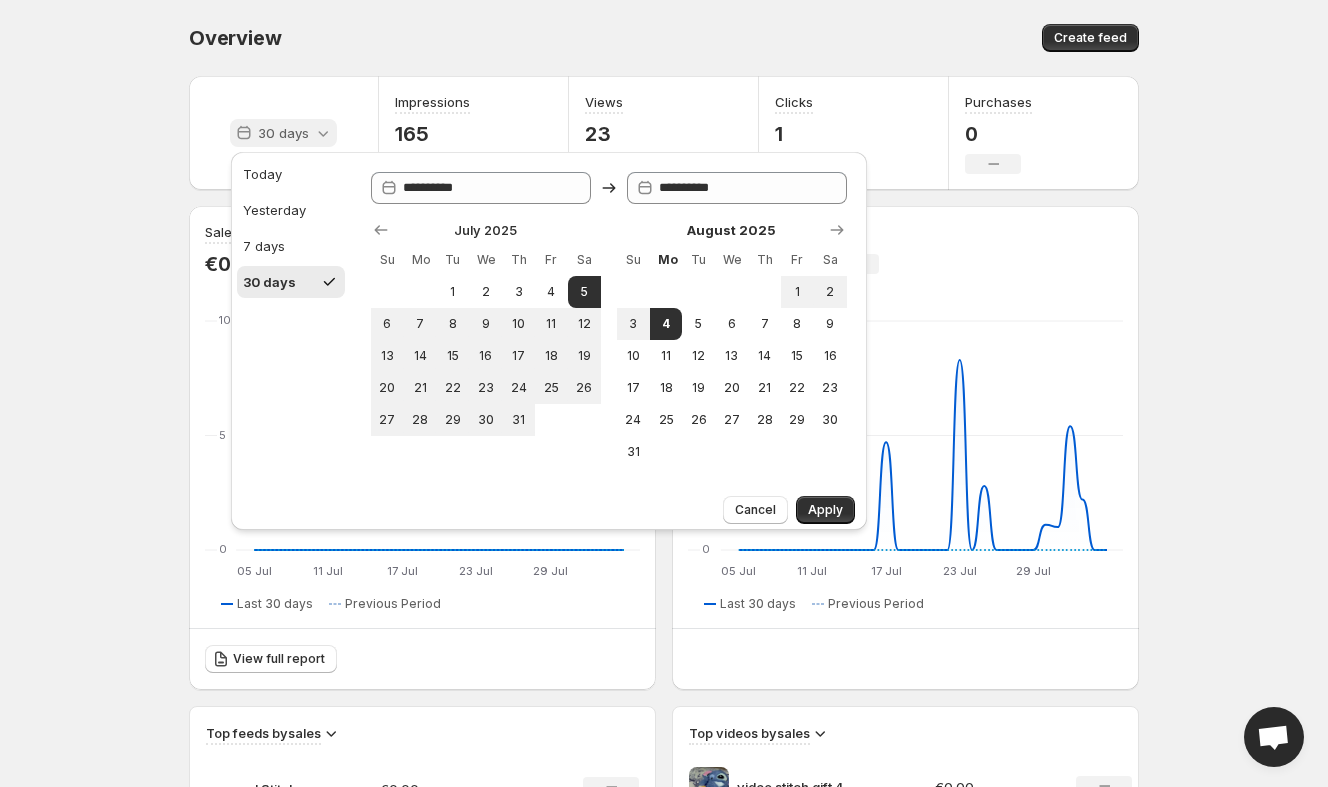 click 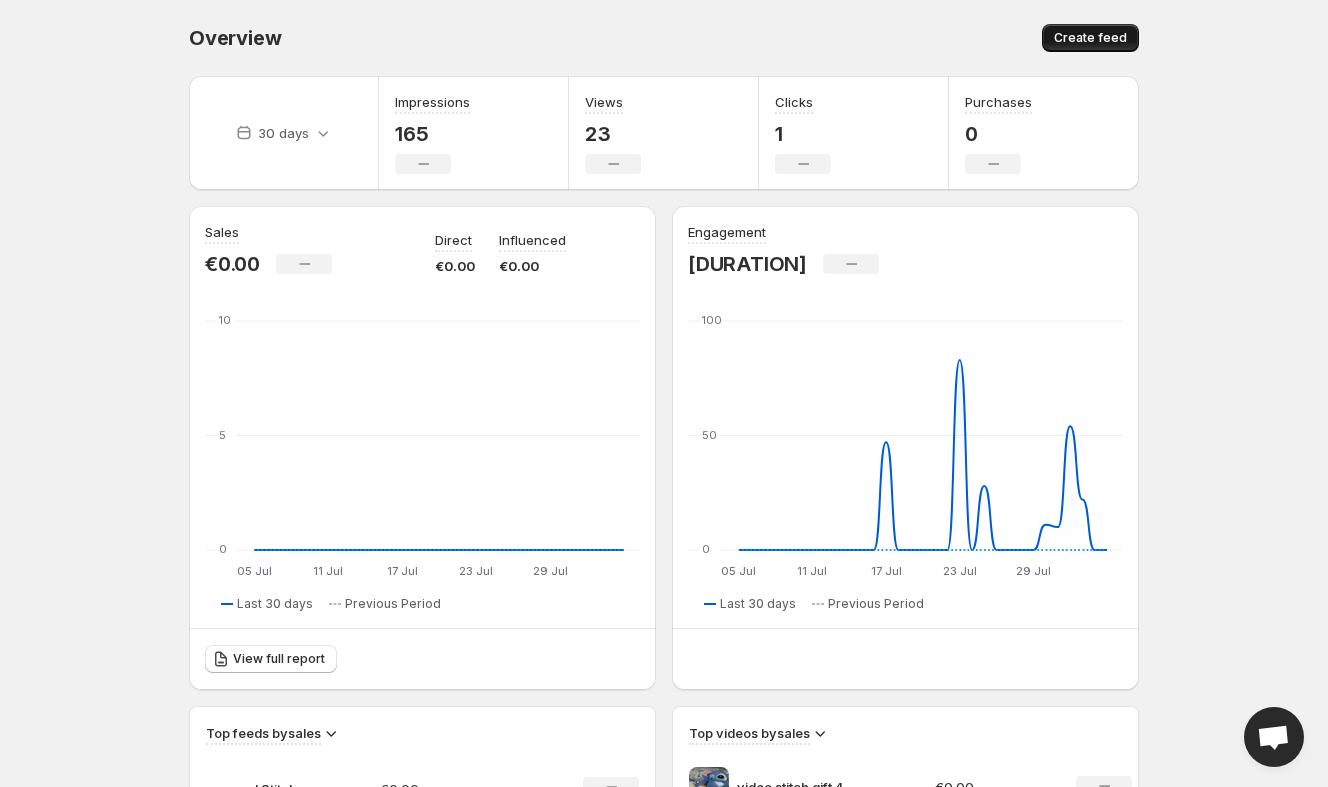 click on "Create feed" at bounding box center [1090, 38] 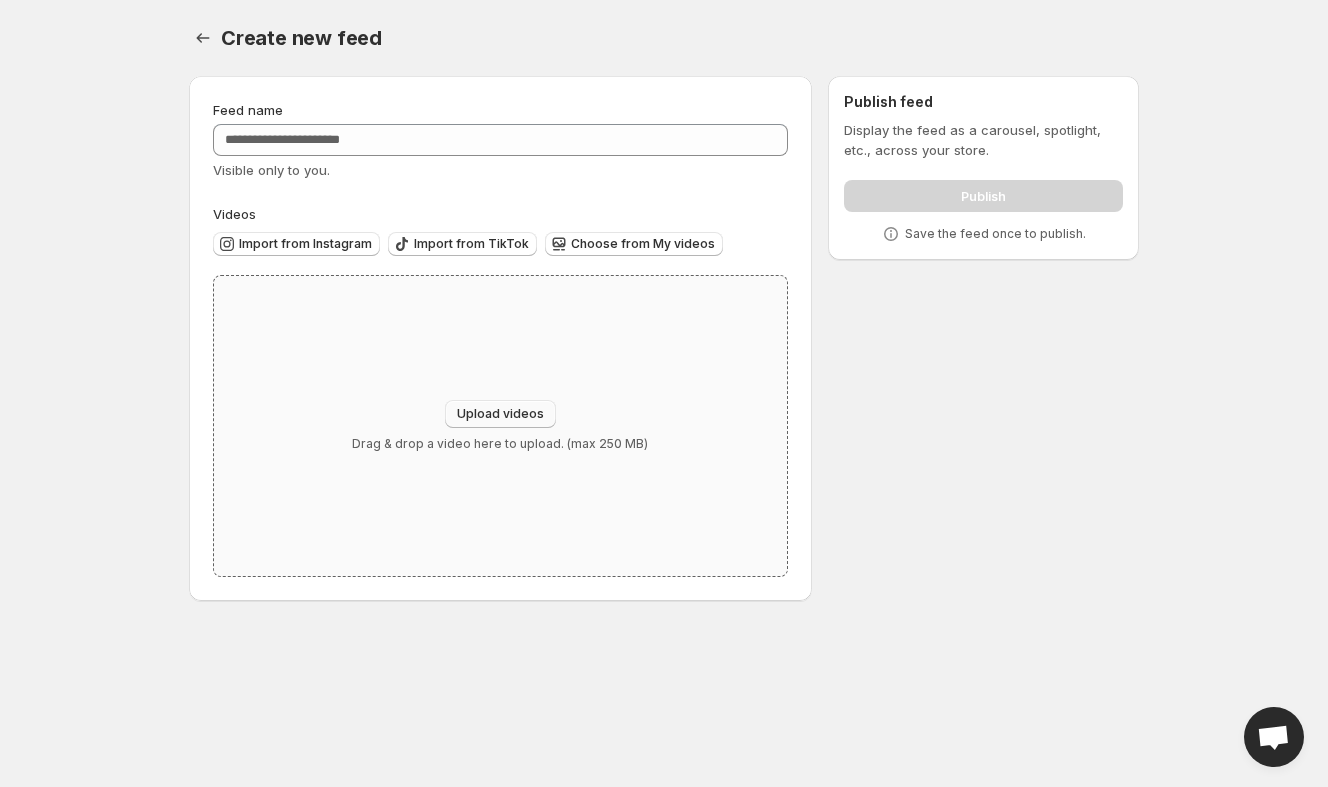 click on "Upload videos" at bounding box center [500, 414] 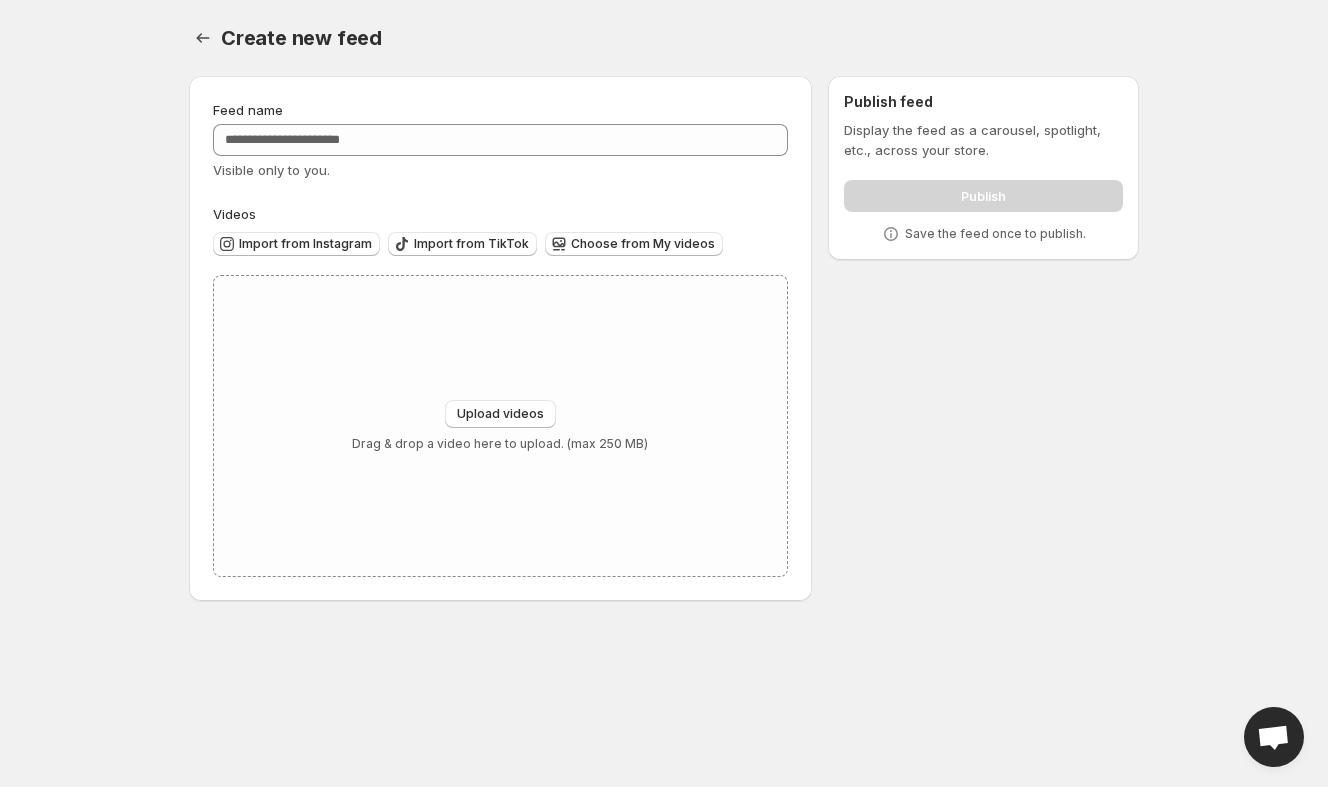 type 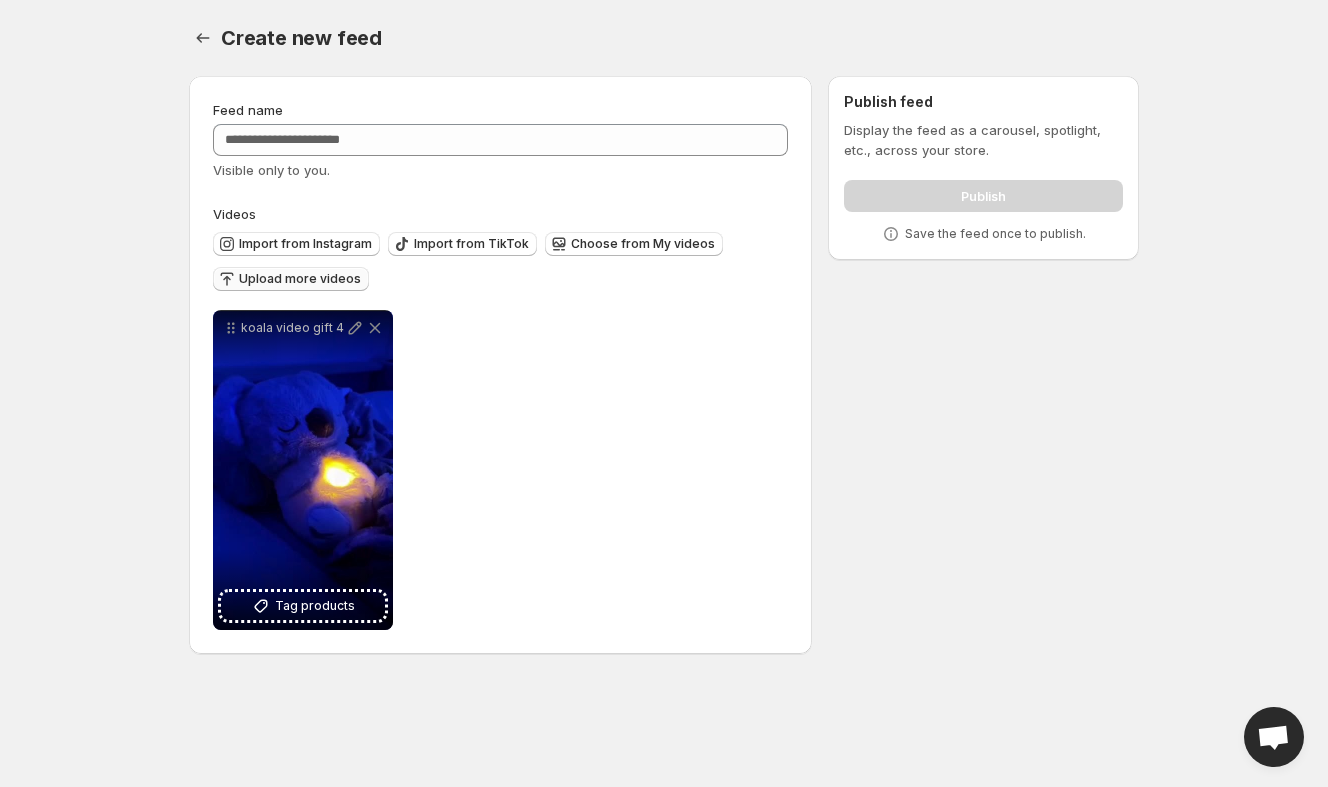click on "Upload more videos" at bounding box center (300, 279) 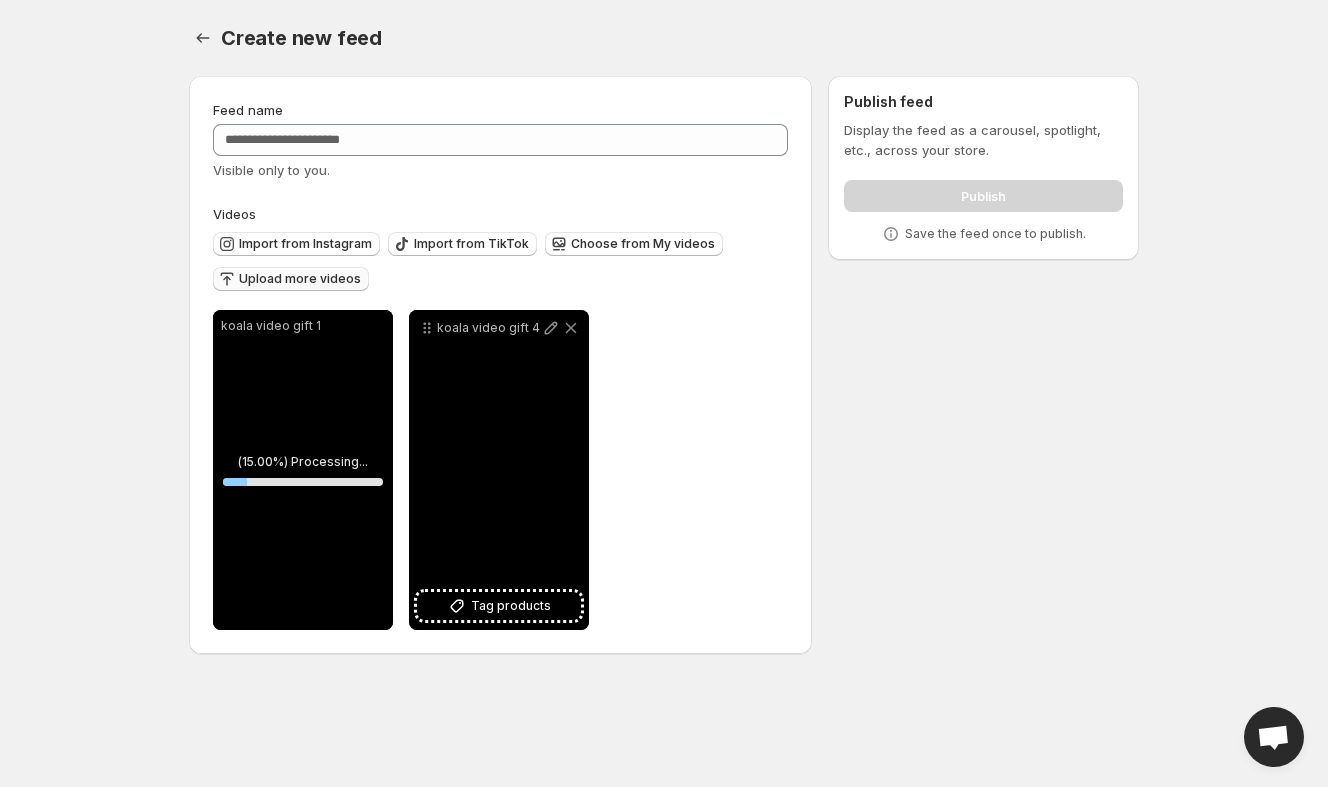 drag, startPoint x: 536, startPoint y: 424, endPoint x: 460, endPoint y: 424, distance: 76 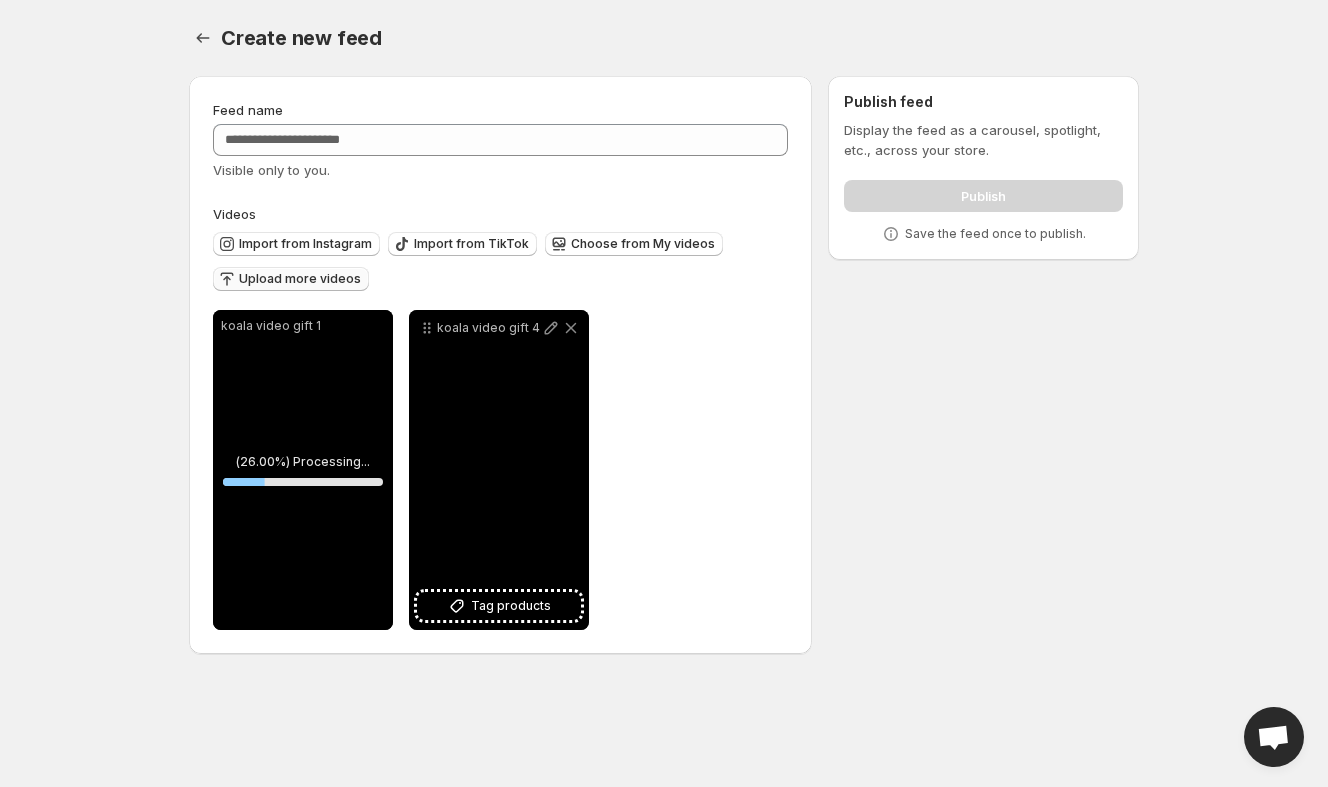 click on "koala video gift 4" at bounding box center [499, 470] 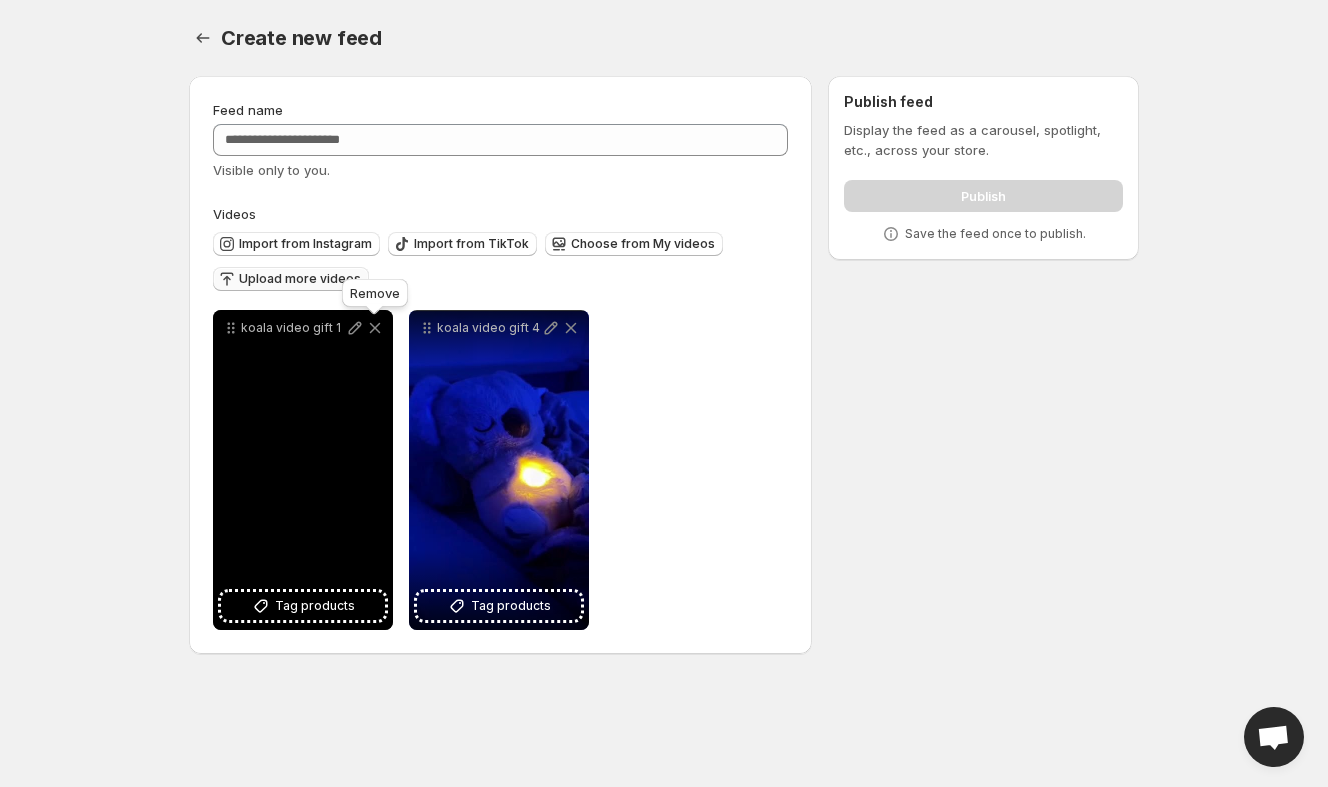 click 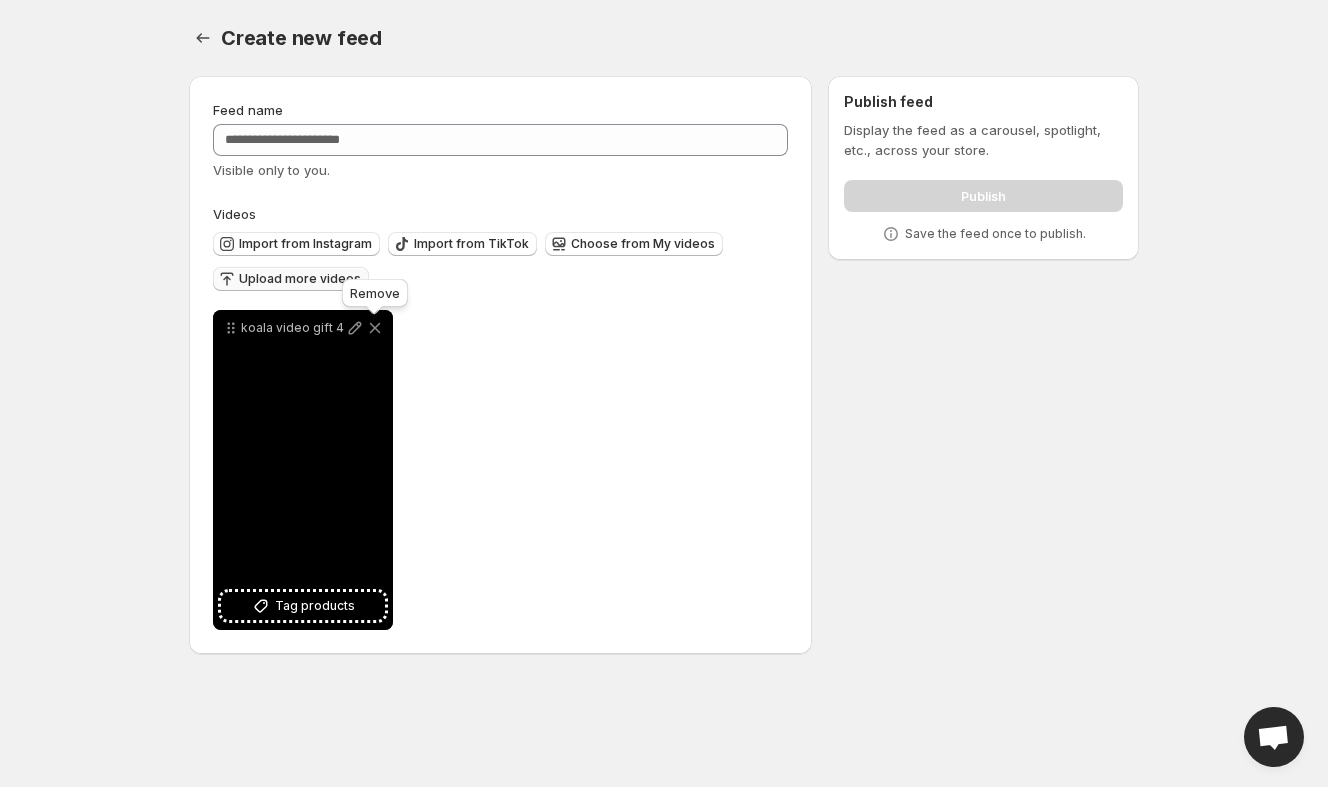 click 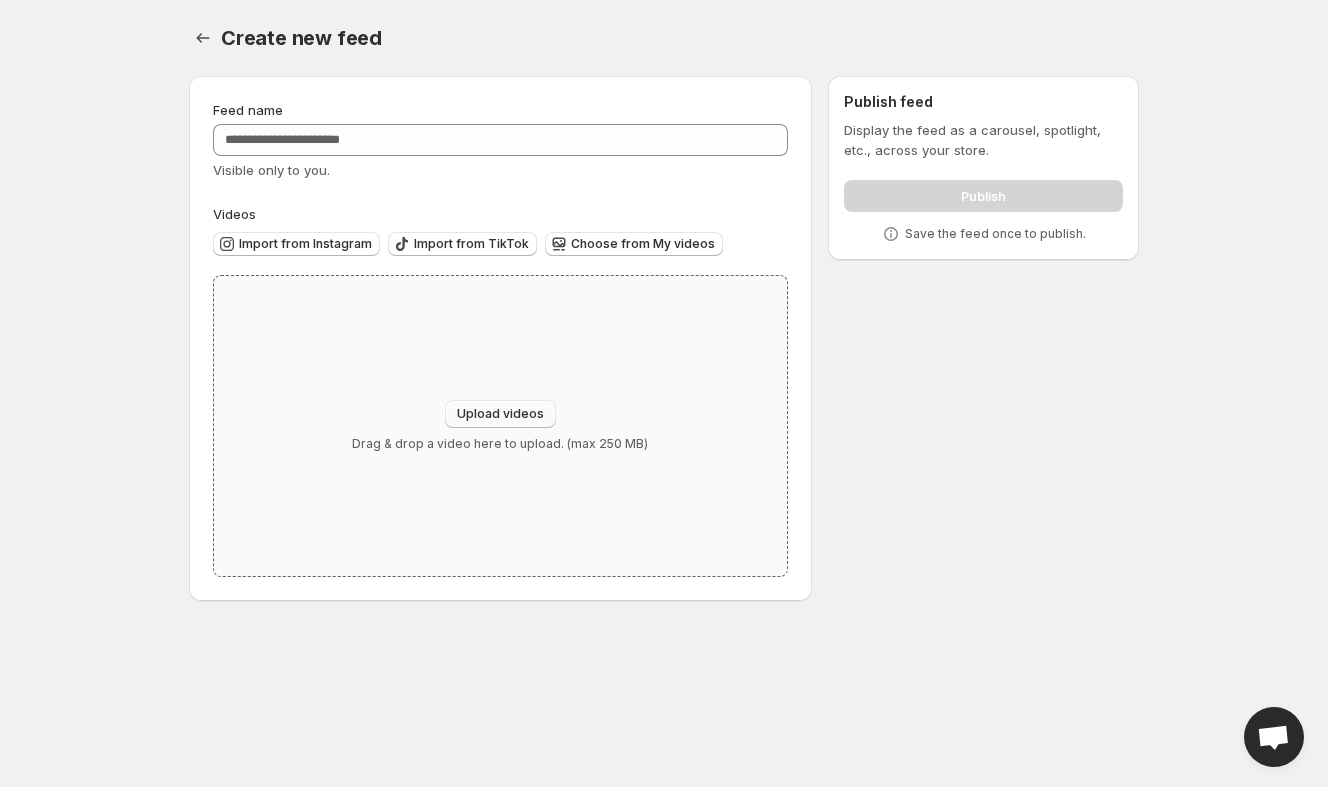 click on "Upload videos" at bounding box center (500, 414) 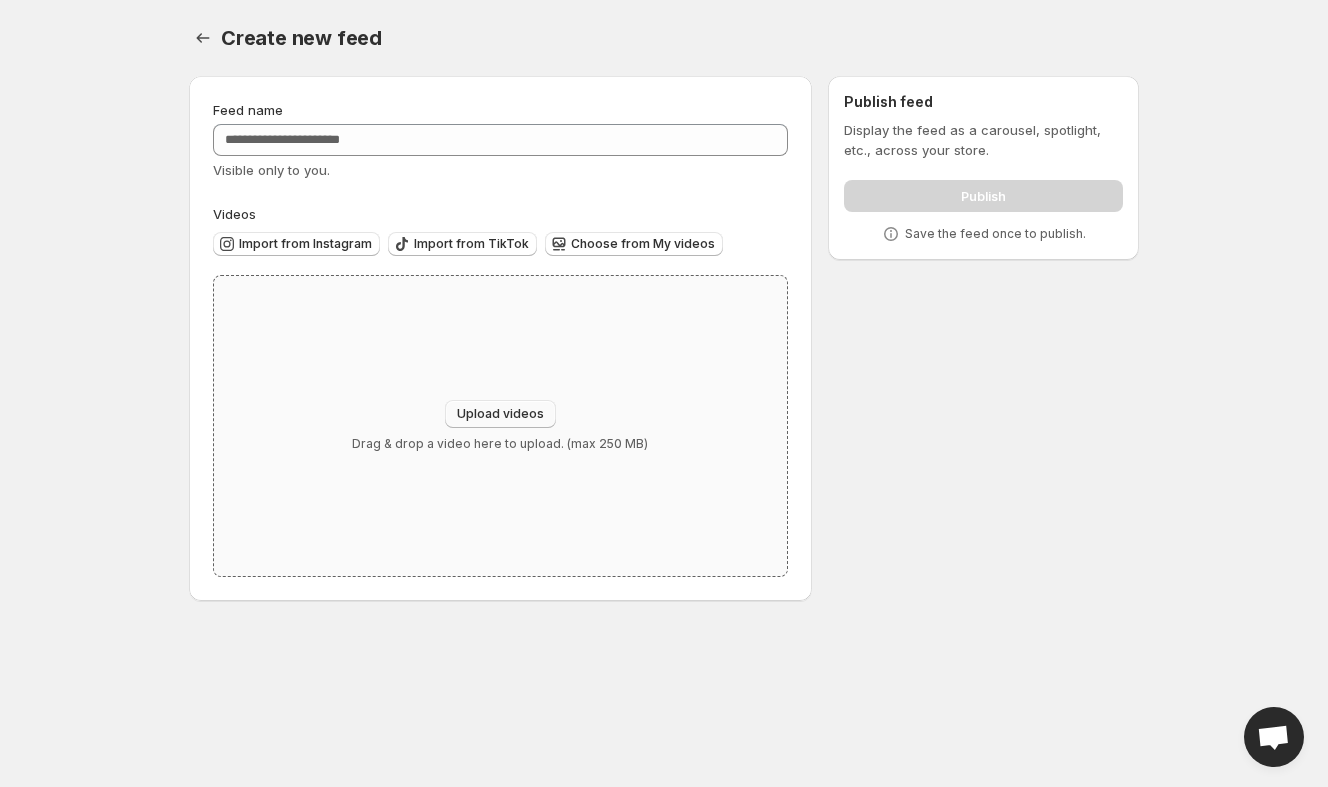 type on "**********" 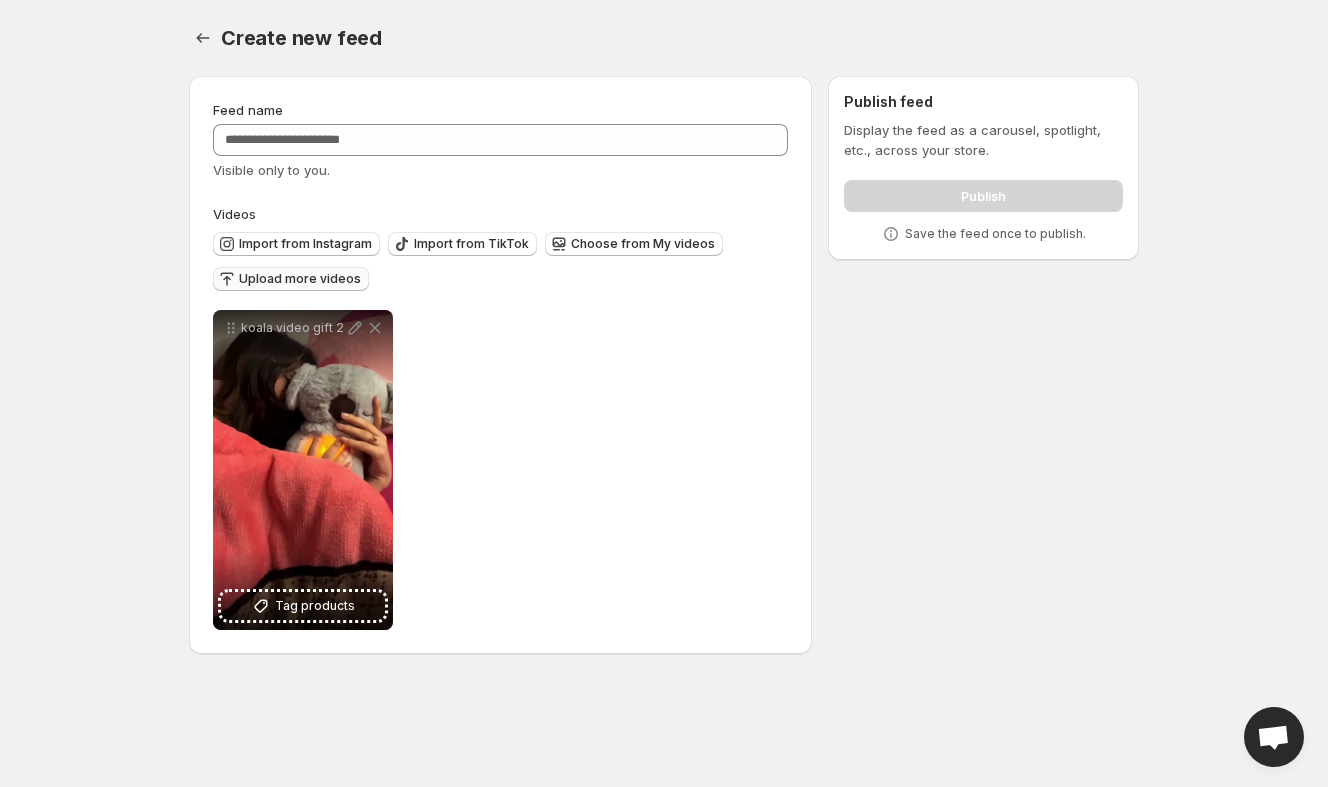 click on "Upload more videos" at bounding box center (300, 279) 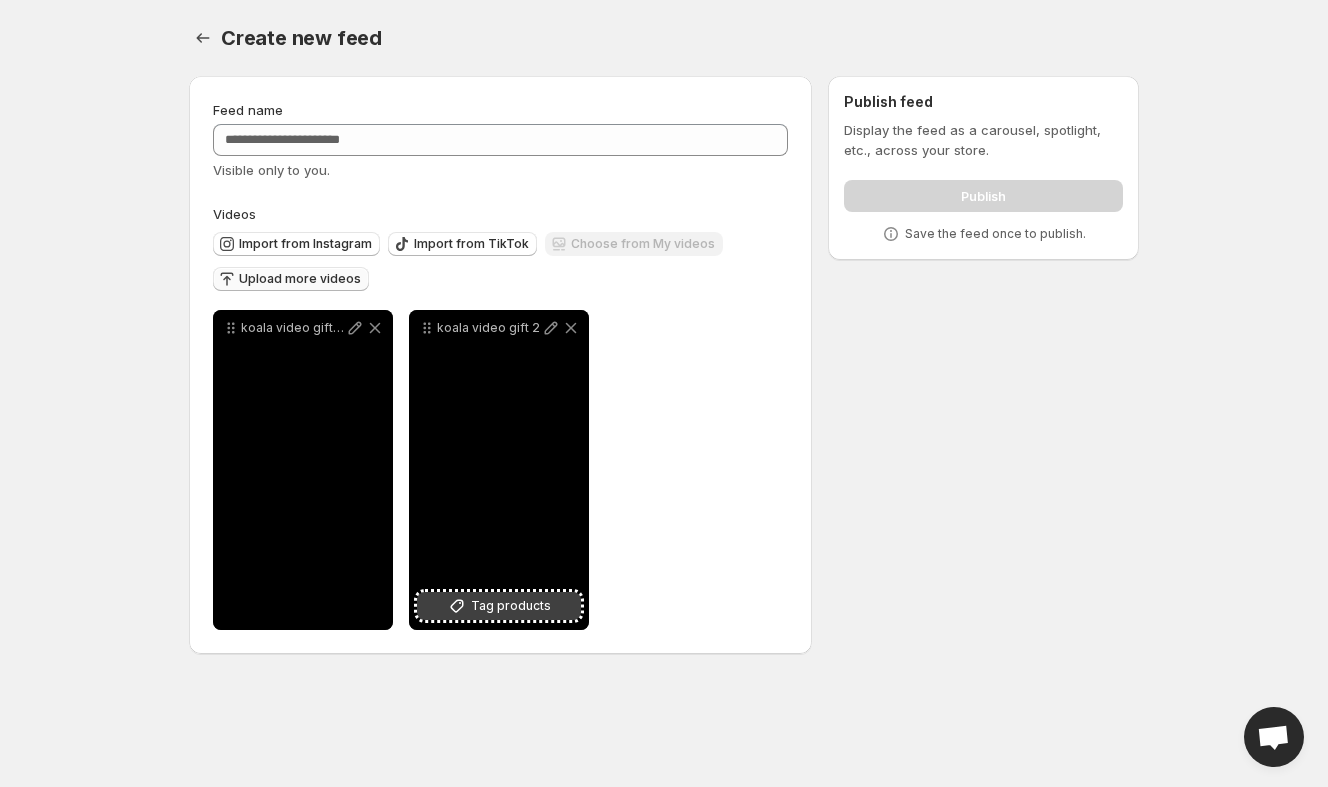 click on "Tag products" at bounding box center (511, 606) 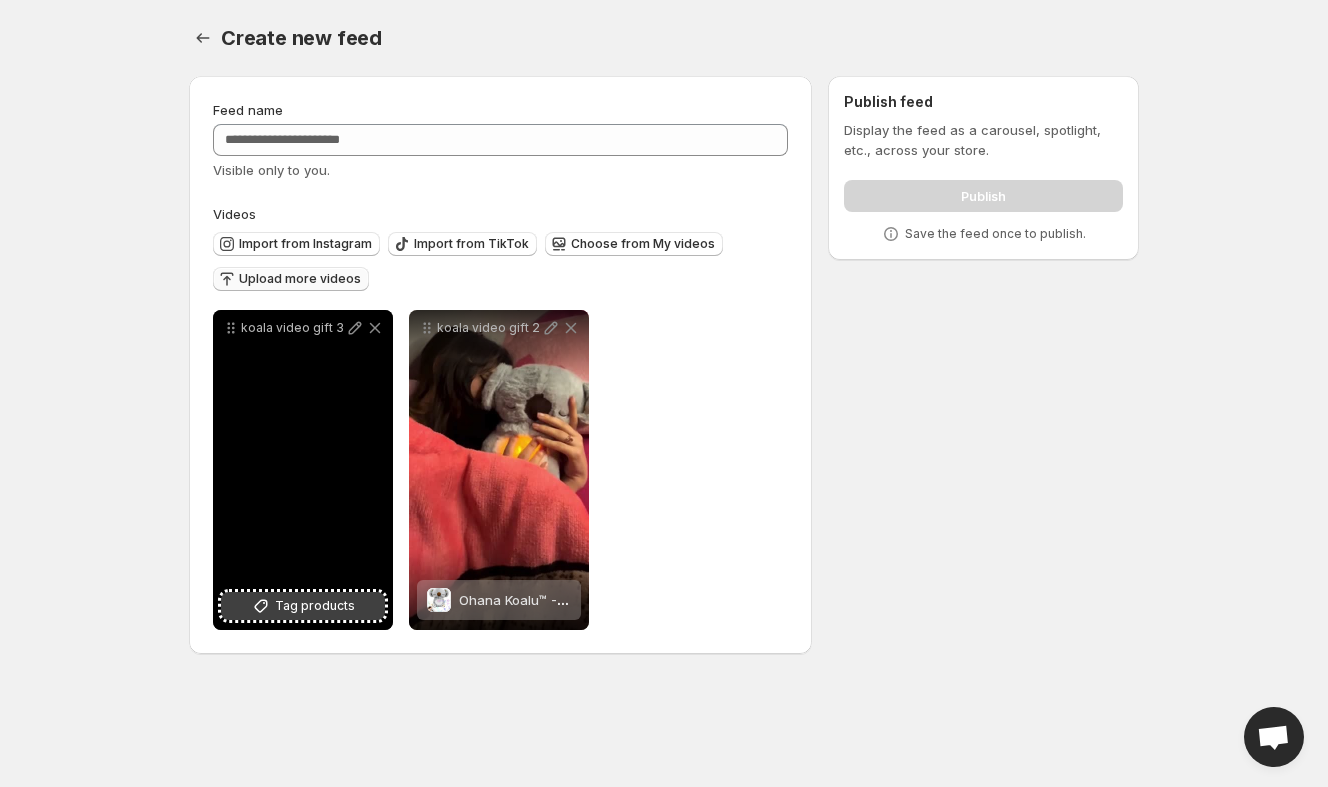 click on "Tag products" at bounding box center [315, 606] 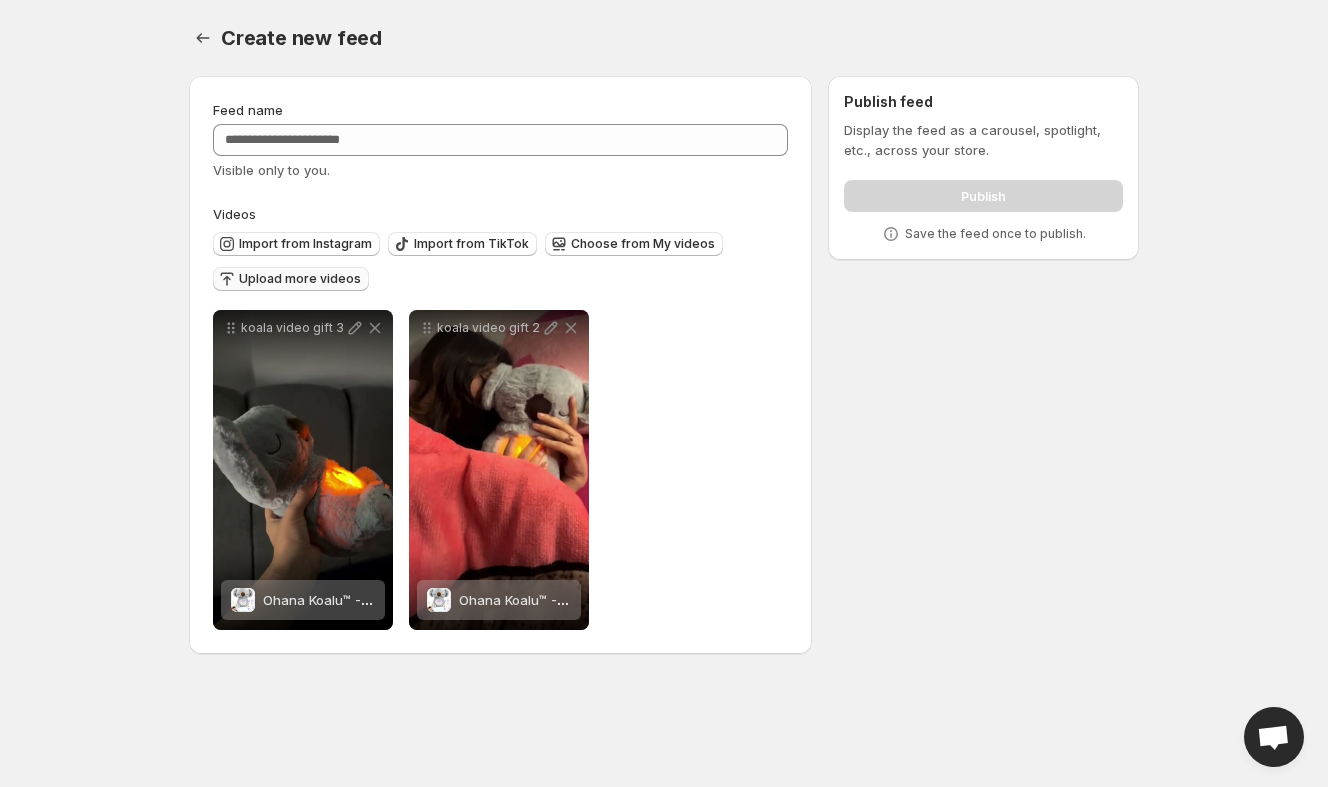 click on "Upload more videos" at bounding box center [300, 279] 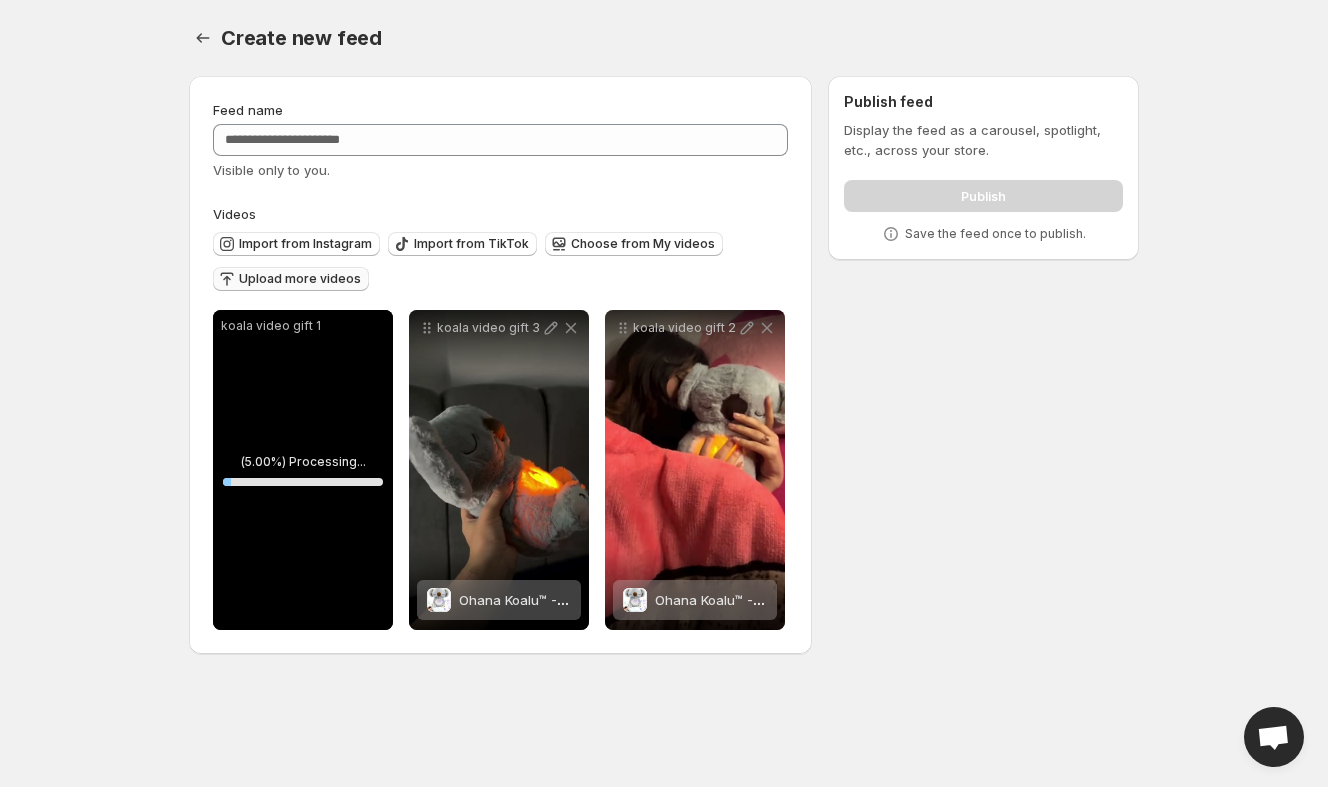 click on "Upload more videos" at bounding box center [300, 279] 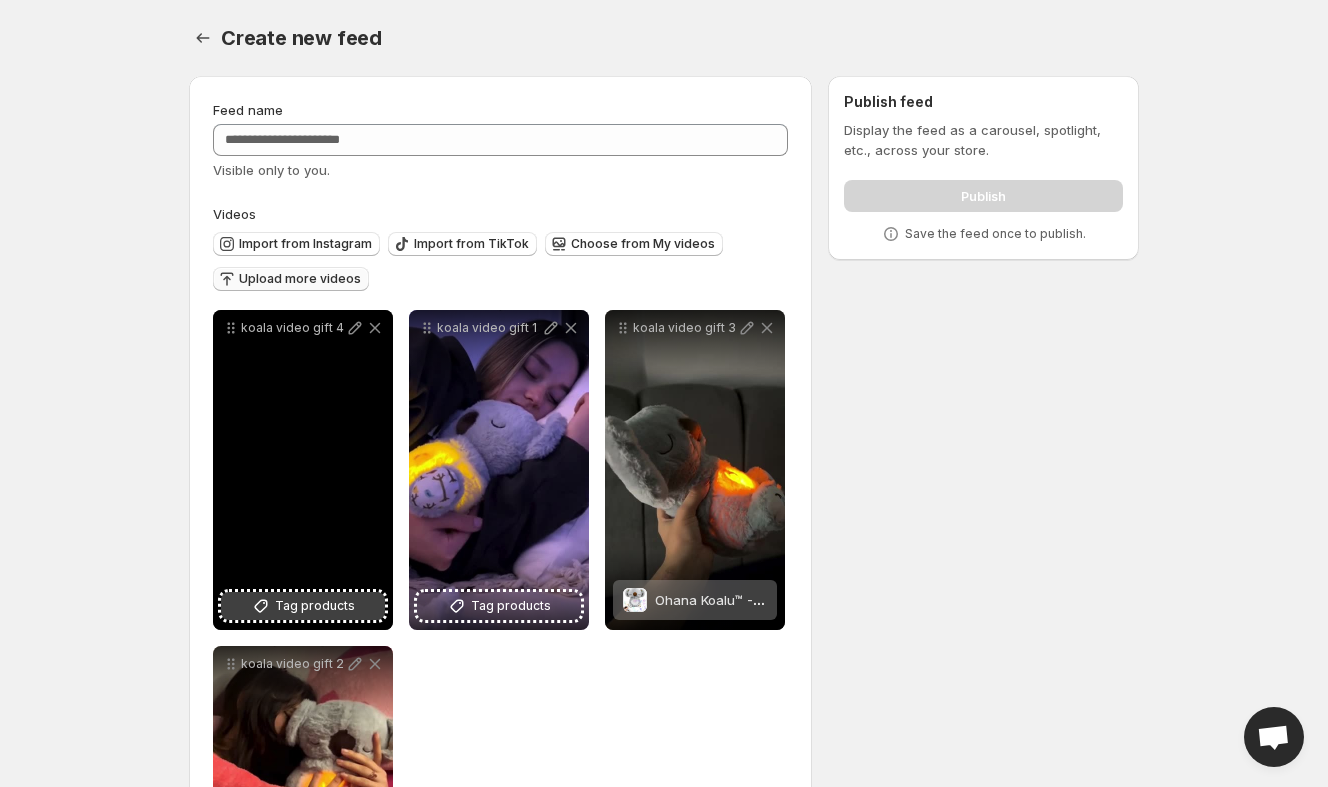click on "Tag products" at bounding box center [315, 606] 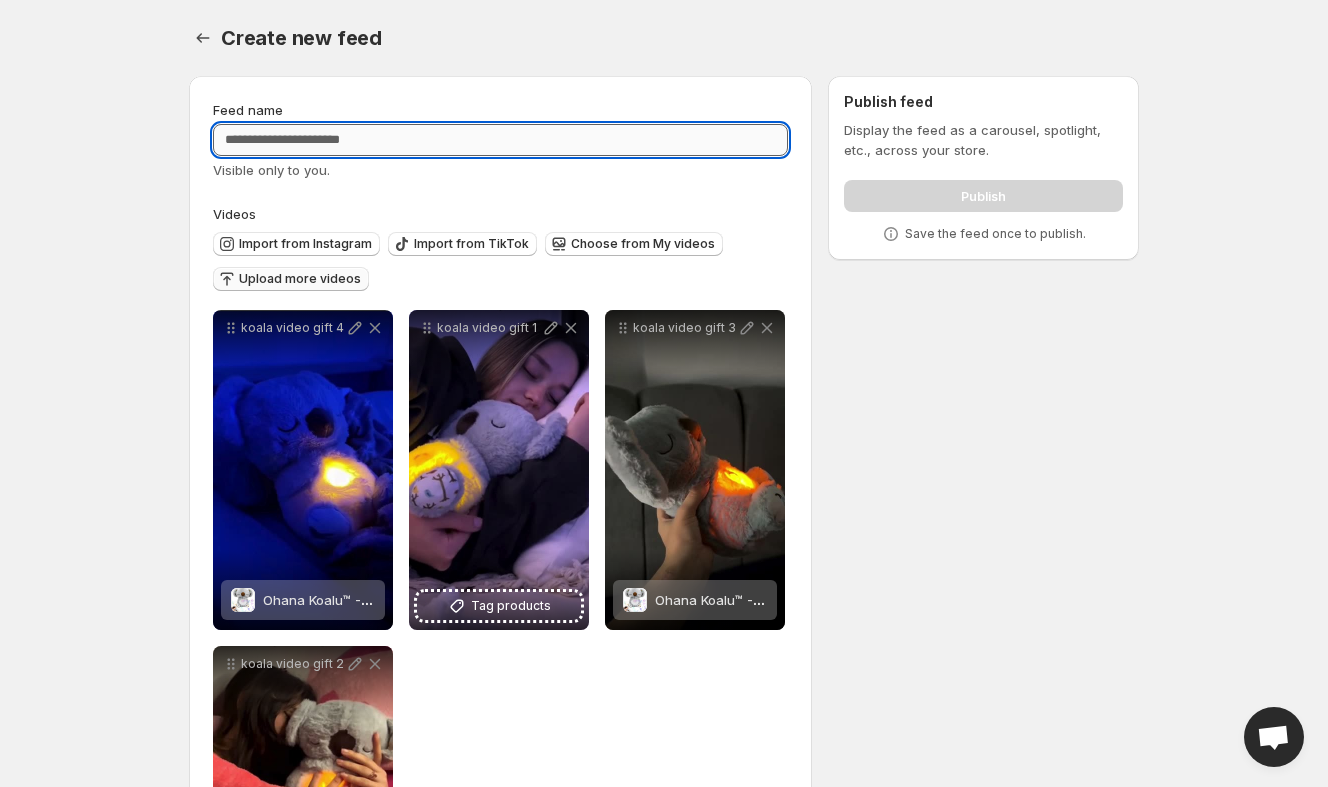 click on "Feed name" at bounding box center (500, 140) 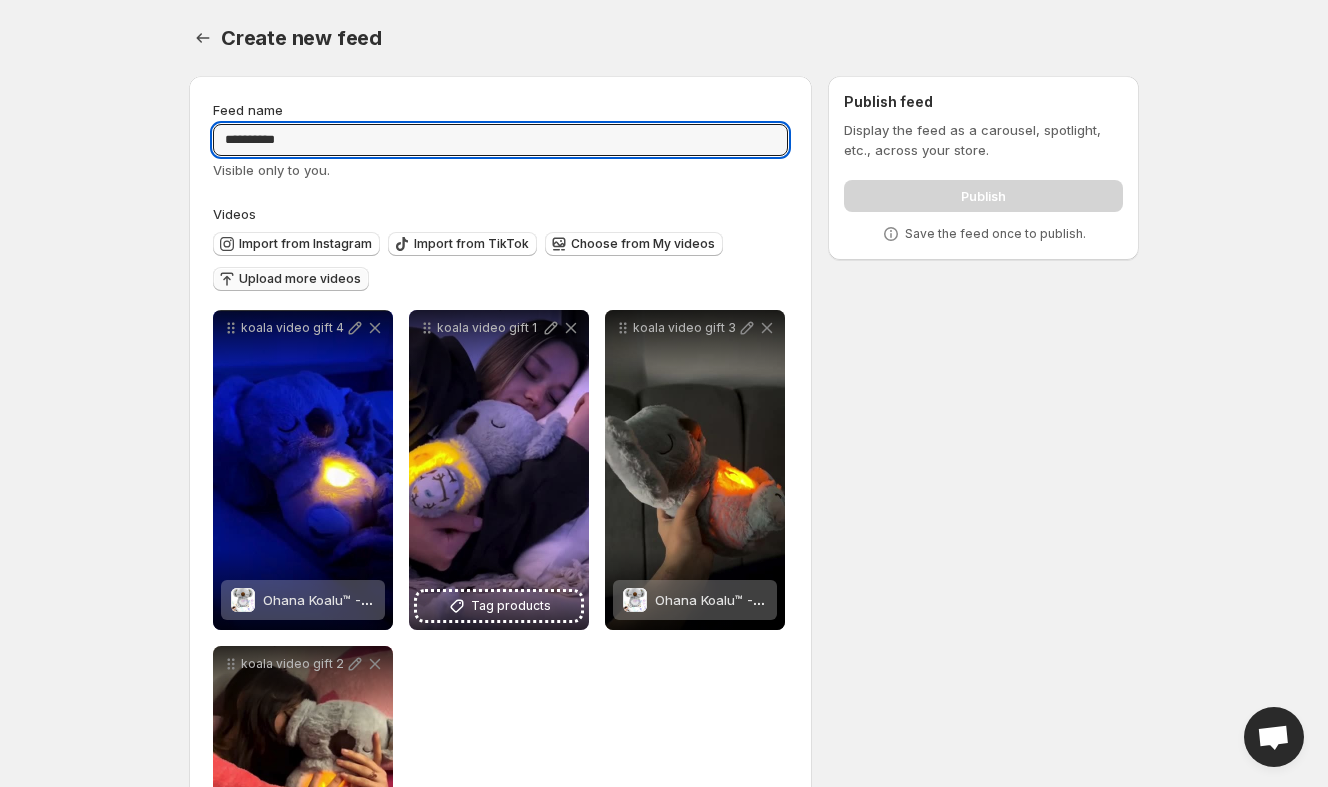 type on "**********" 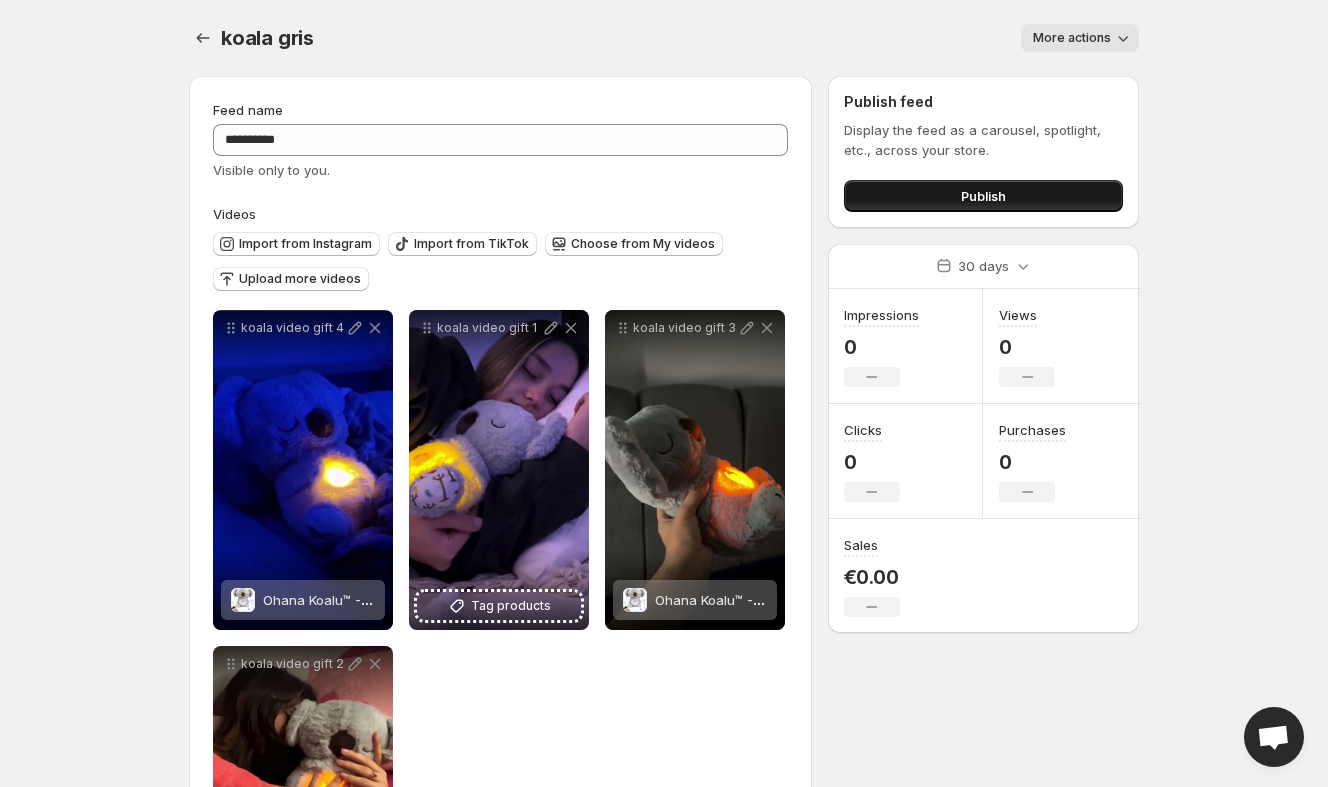 click on "Publish" at bounding box center (983, 196) 